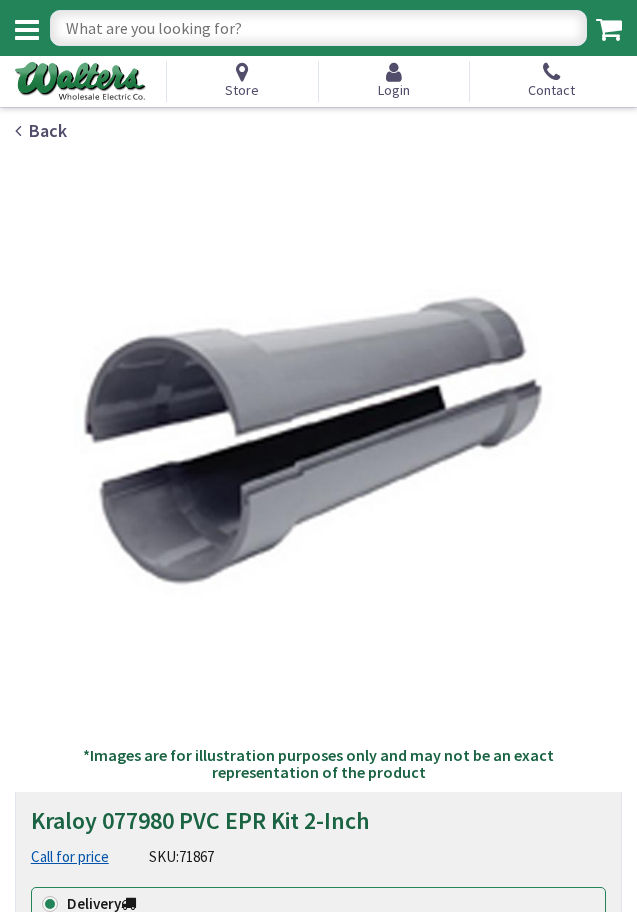 click at bounding box center [318, 28] 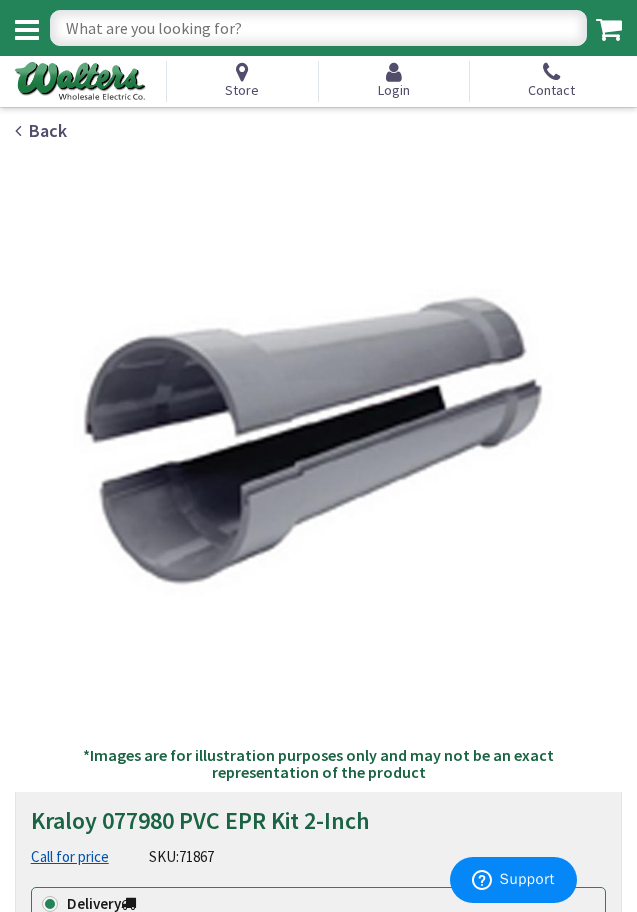 scroll, scrollTop: 0, scrollLeft: 0, axis: both 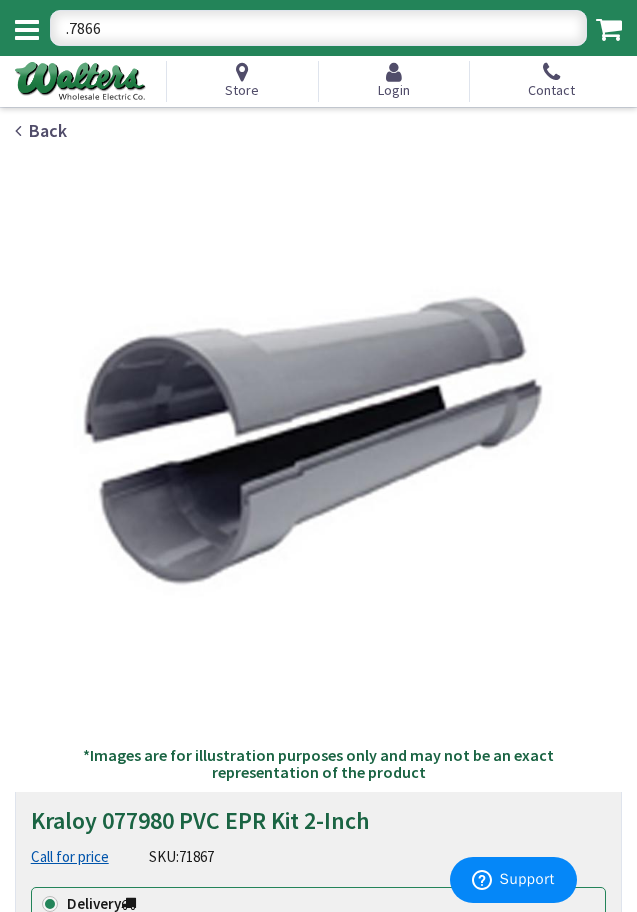 type on ".78661" 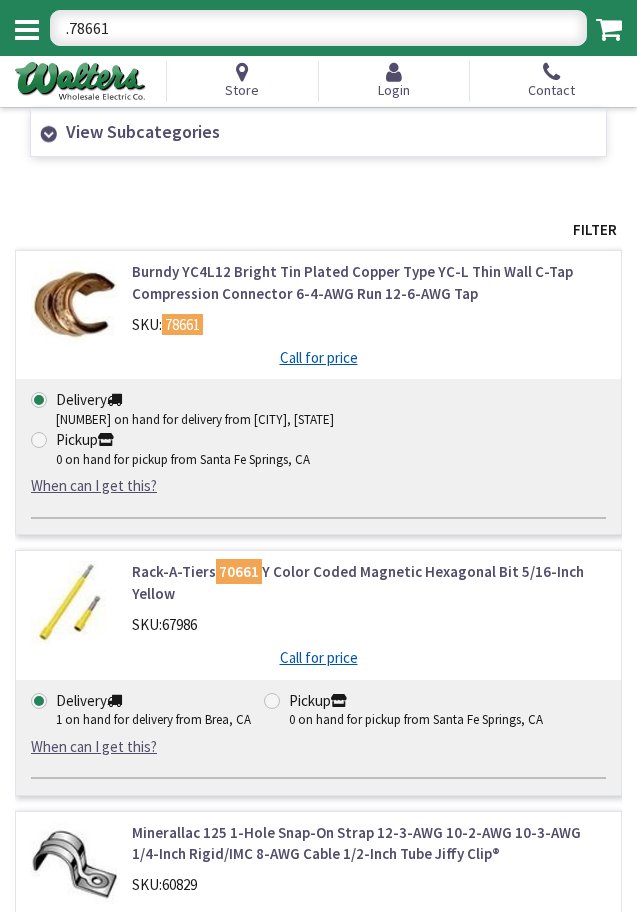 scroll, scrollTop: 0, scrollLeft: 0, axis: both 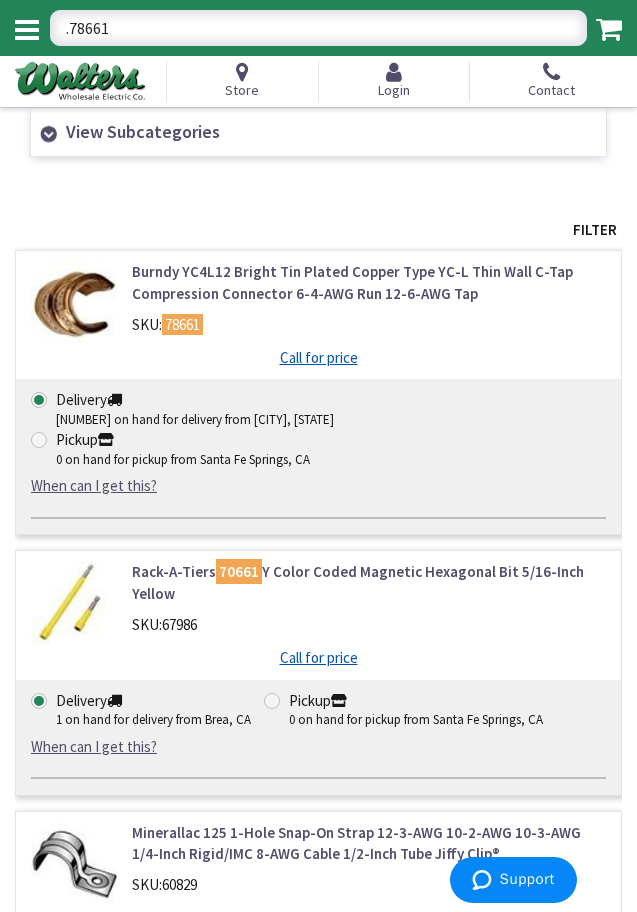 click on ".78661" at bounding box center (318, 28) 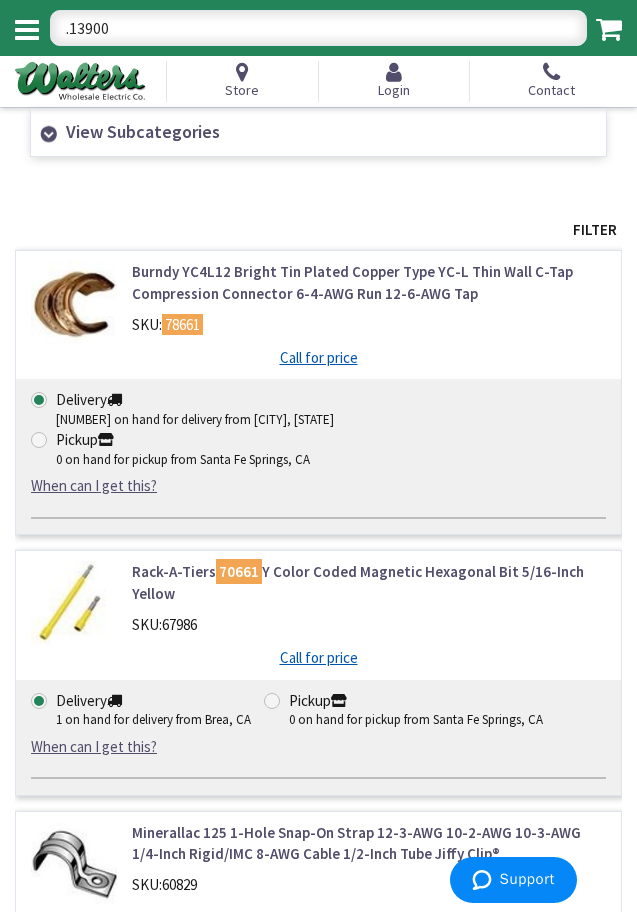 type on ".139002" 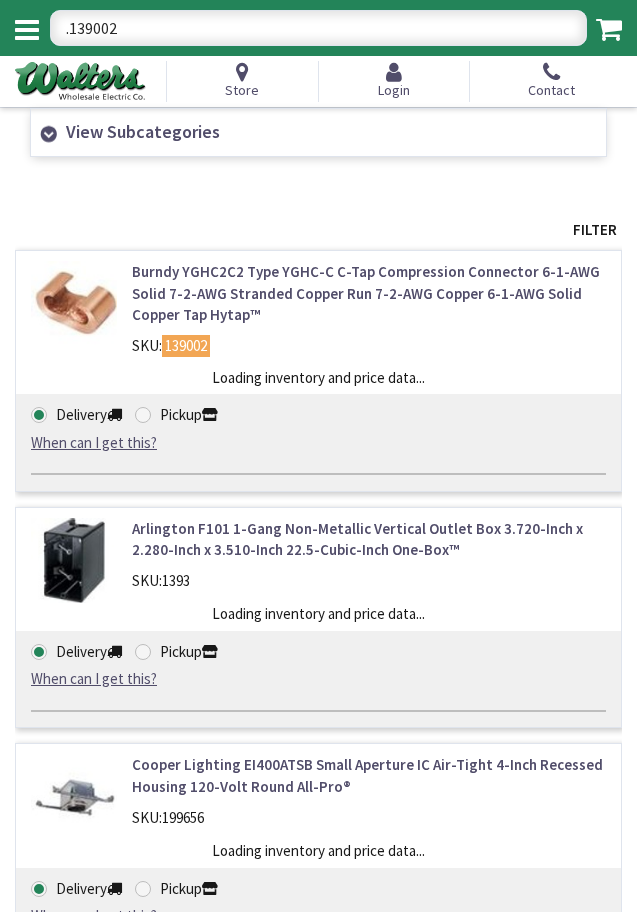 scroll, scrollTop: 0, scrollLeft: 0, axis: both 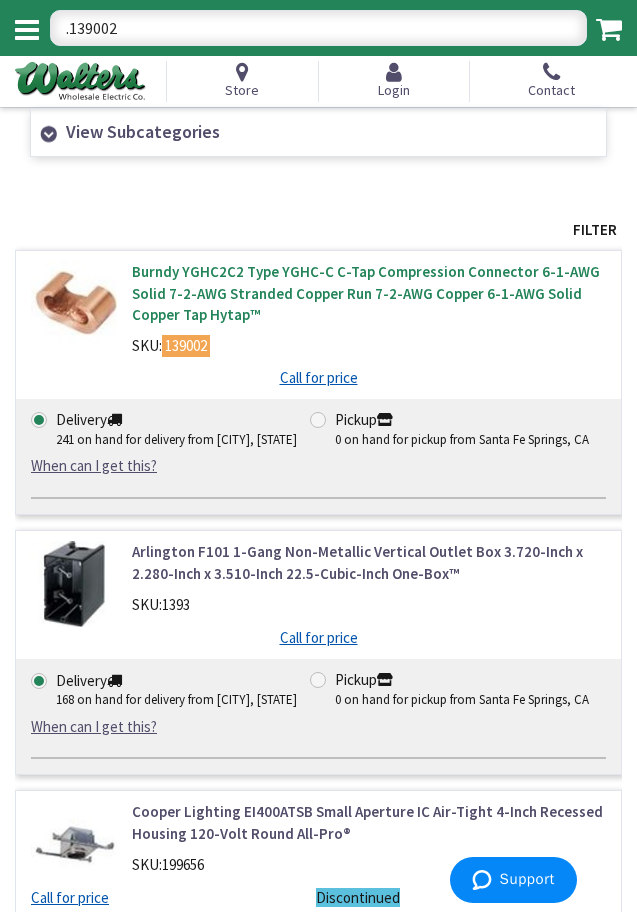 click on "Burndy YGHC2C2 Type YGHC-C C-Tap Compression Connector 6-1-AWG Solid 7-2-AWG Stranded Copper Run 7-2-AWG Copper 6-1-AWG Solid Copper Tap Hytap™" at bounding box center (369, 293) 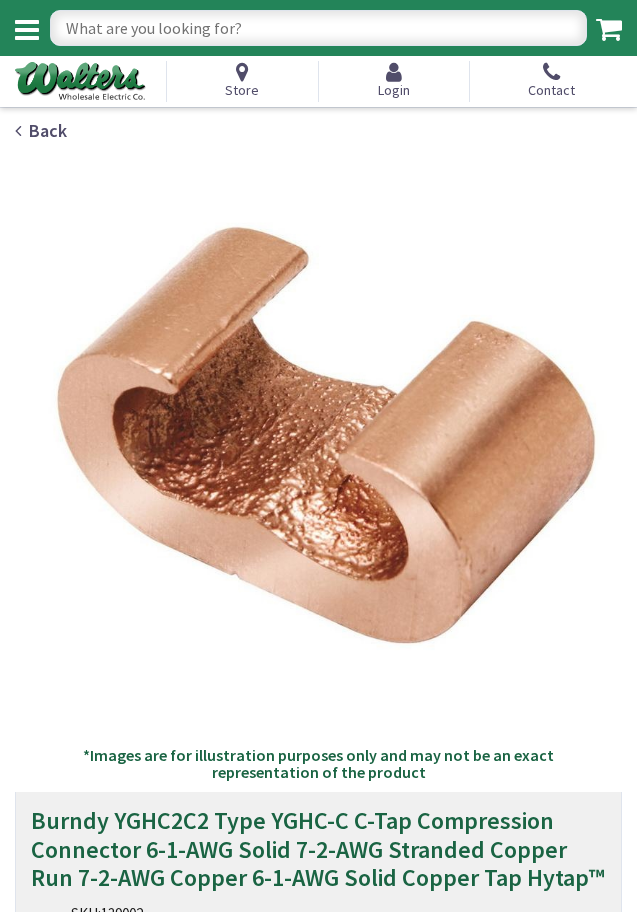 scroll, scrollTop: 0, scrollLeft: 0, axis: both 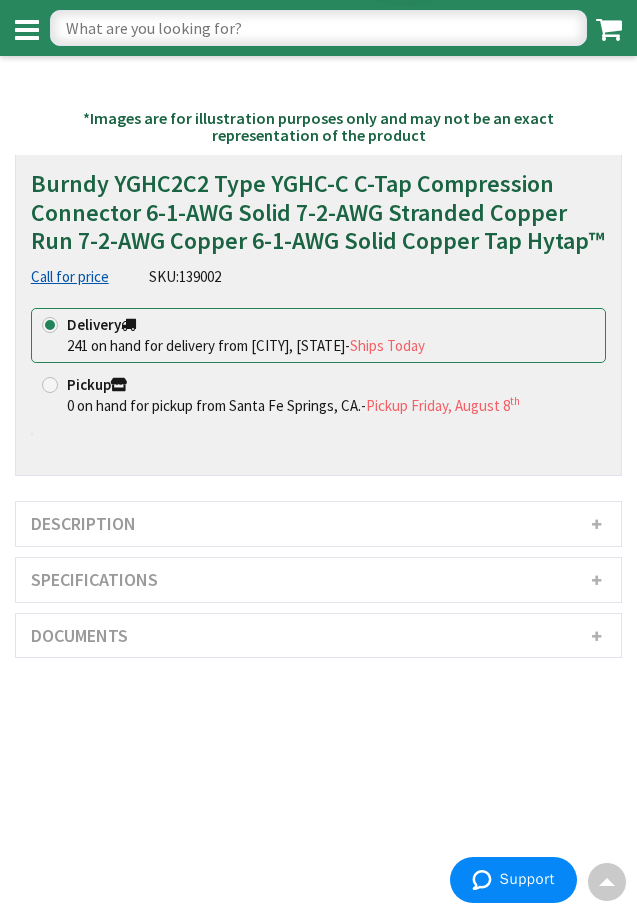 click on "Documents" at bounding box center (318, 636) 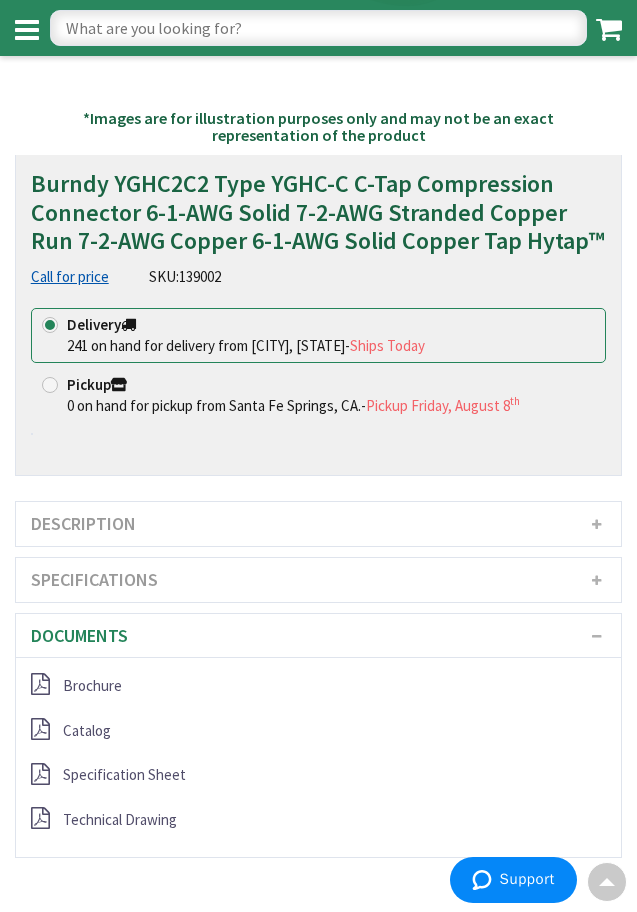 click on "Brochure     Catalog     Specification Sheet     Technical Drawing" at bounding box center [318, 762] 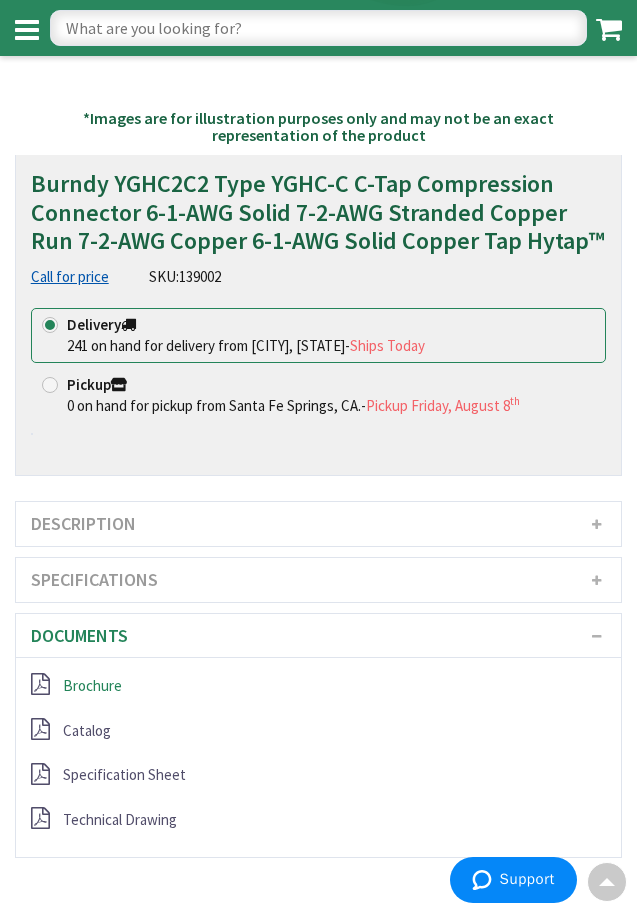 click on "Brochure" at bounding box center [92, 685] 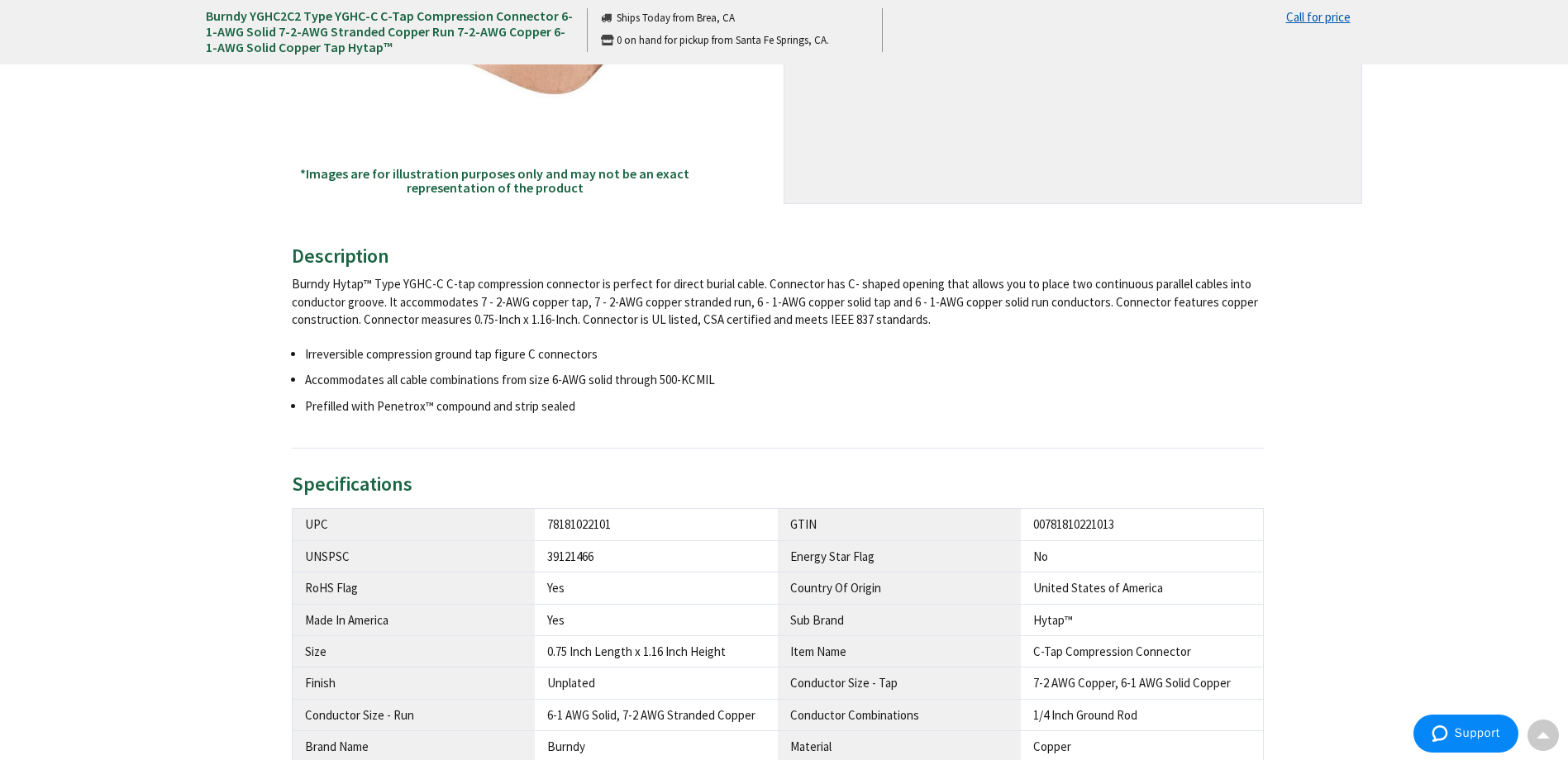 scroll, scrollTop: 0, scrollLeft: 0, axis: both 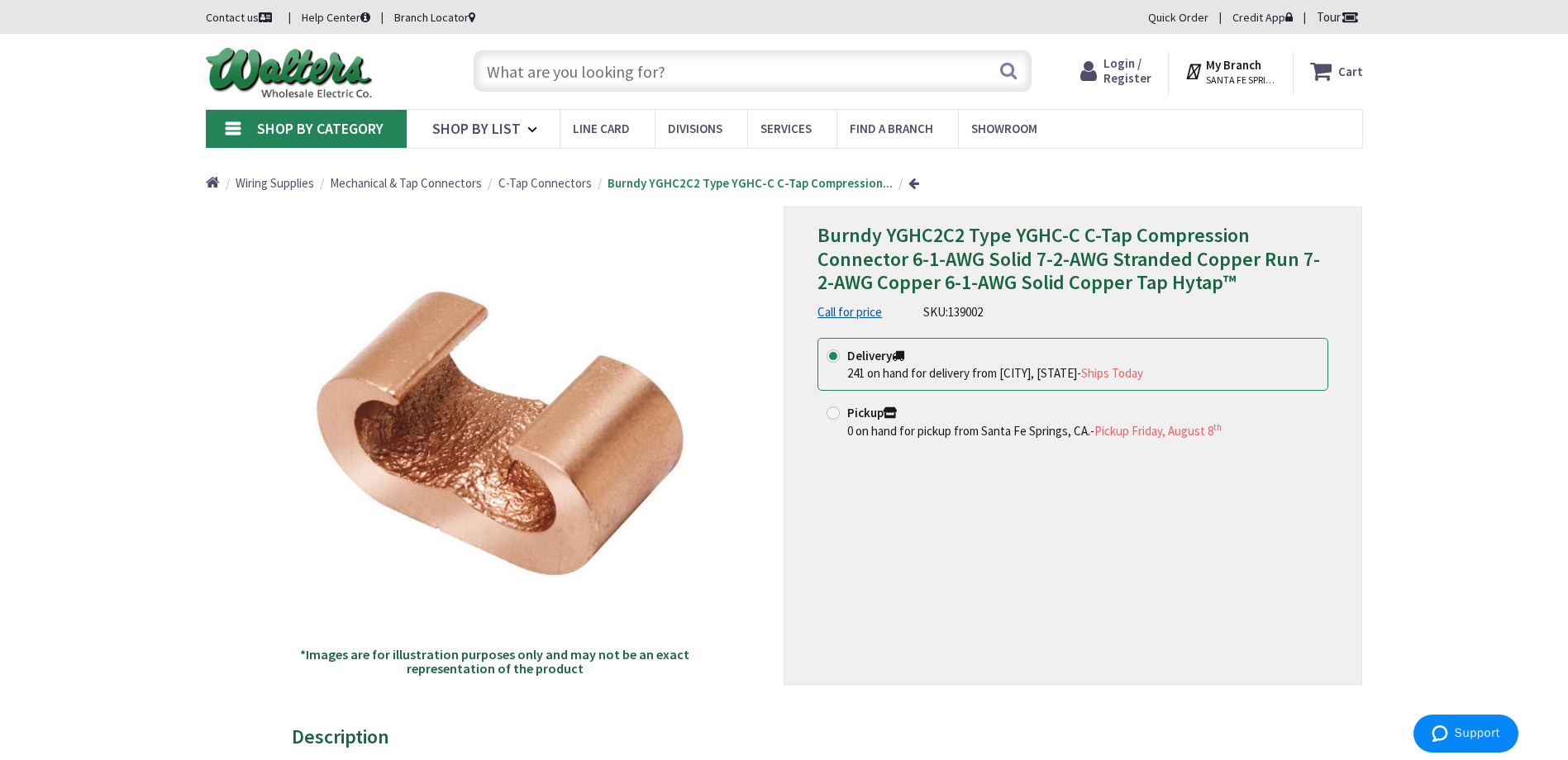drag, startPoint x: 970, startPoint y: 309, endPoint x: 959, endPoint y: 309, distance: 11 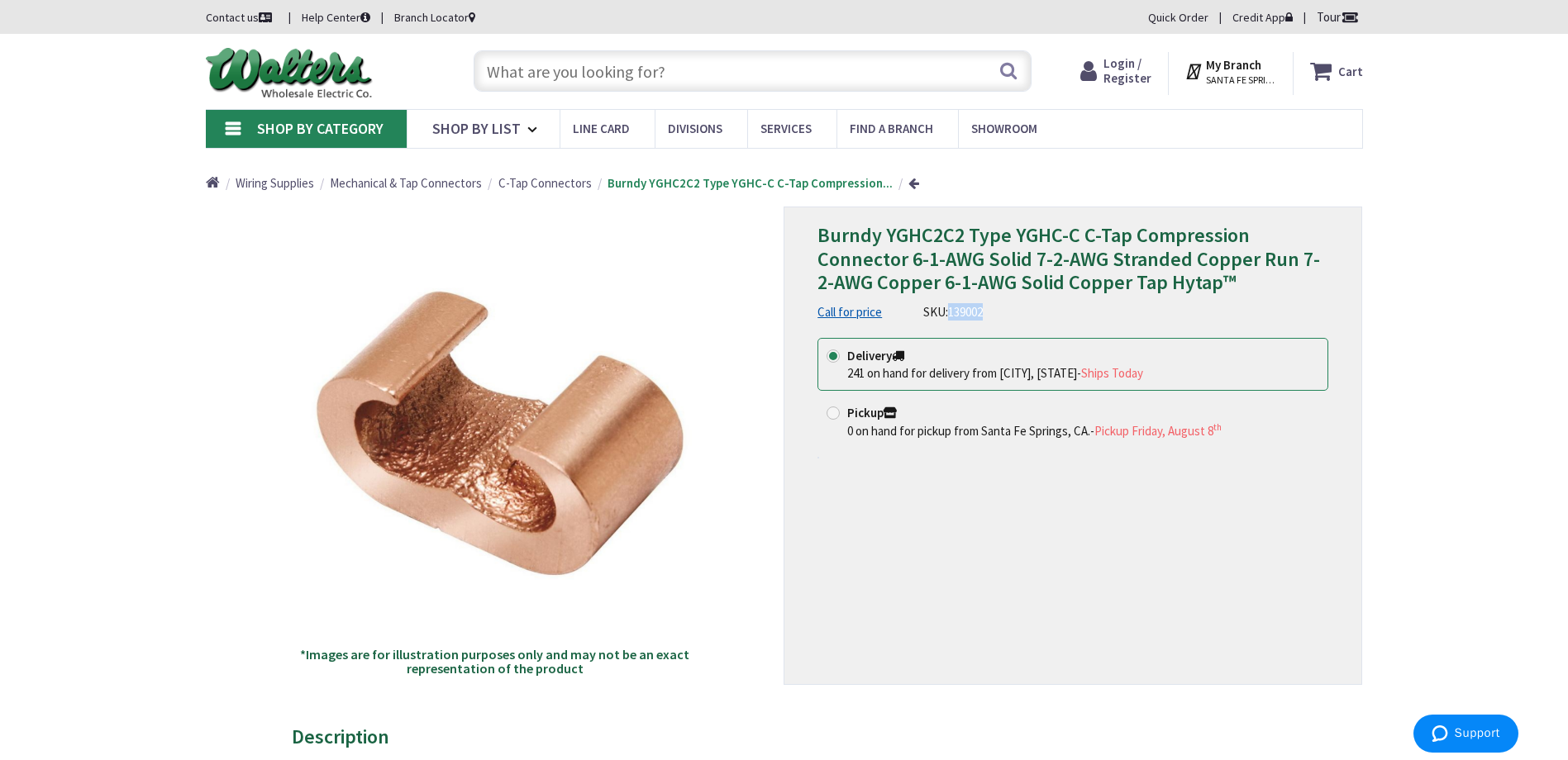 click on "139002" at bounding box center (965, 311) 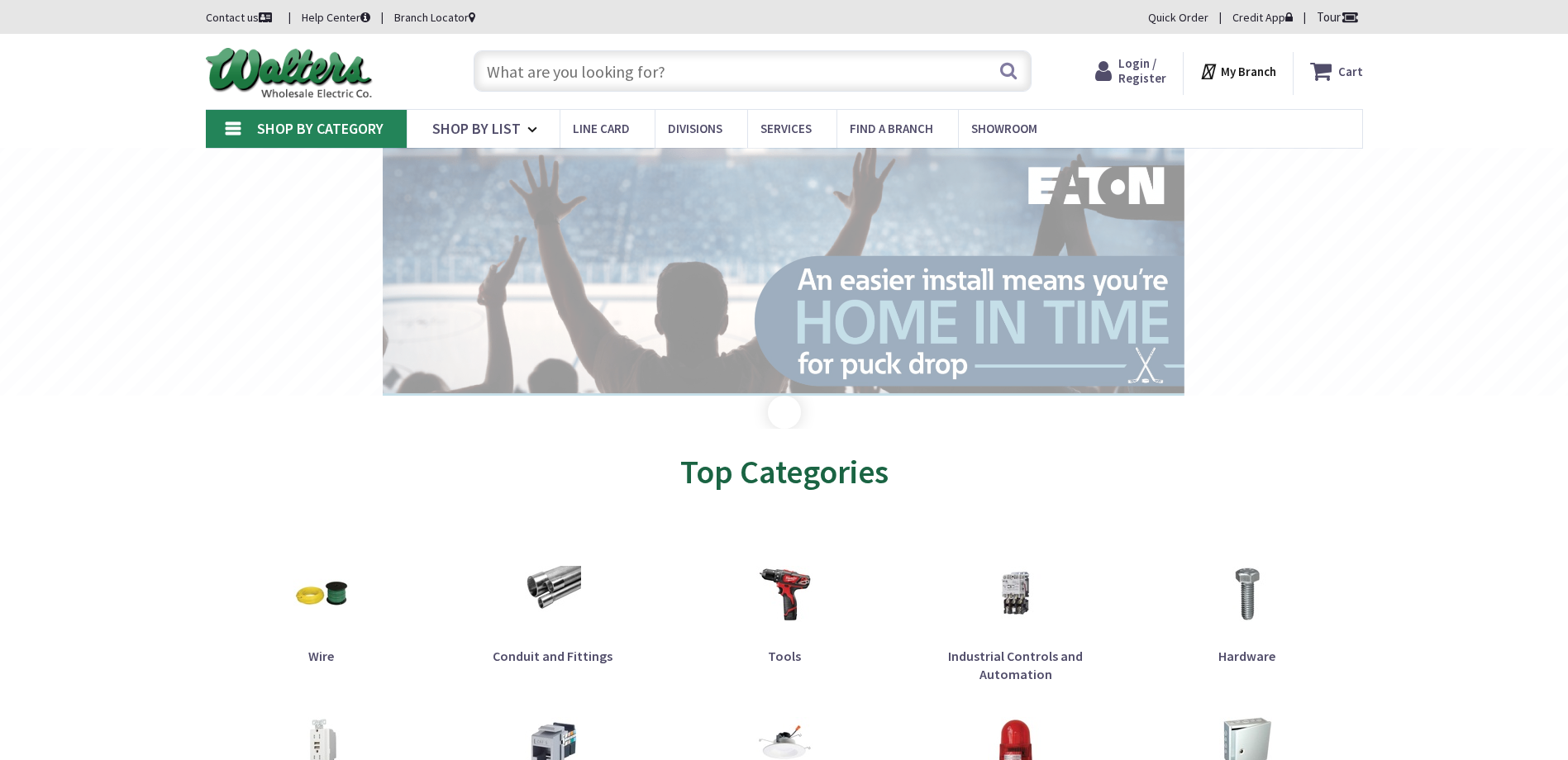 scroll, scrollTop: 0, scrollLeft: 0, axis: both 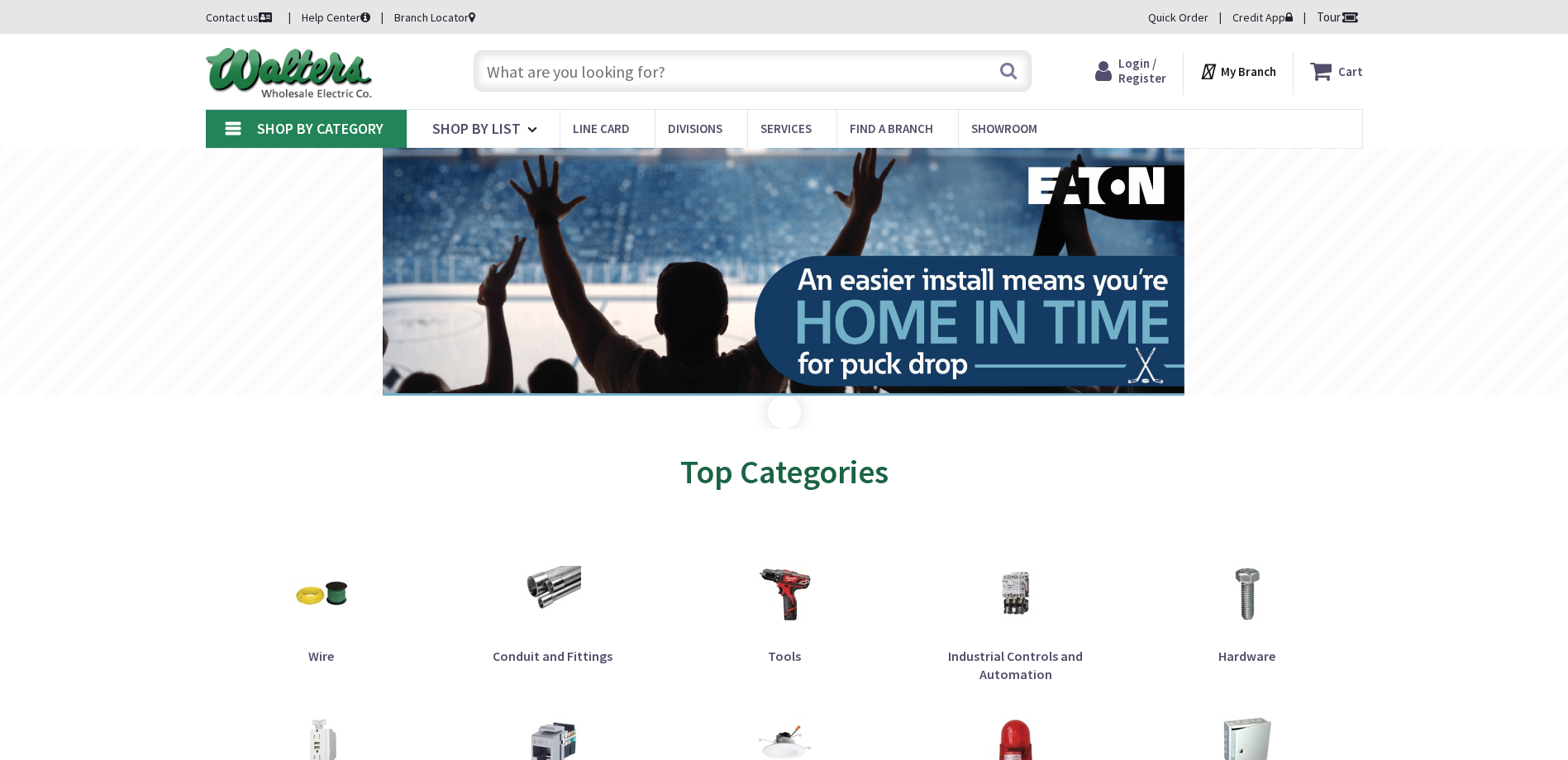 click at bounding box center [752, 71] 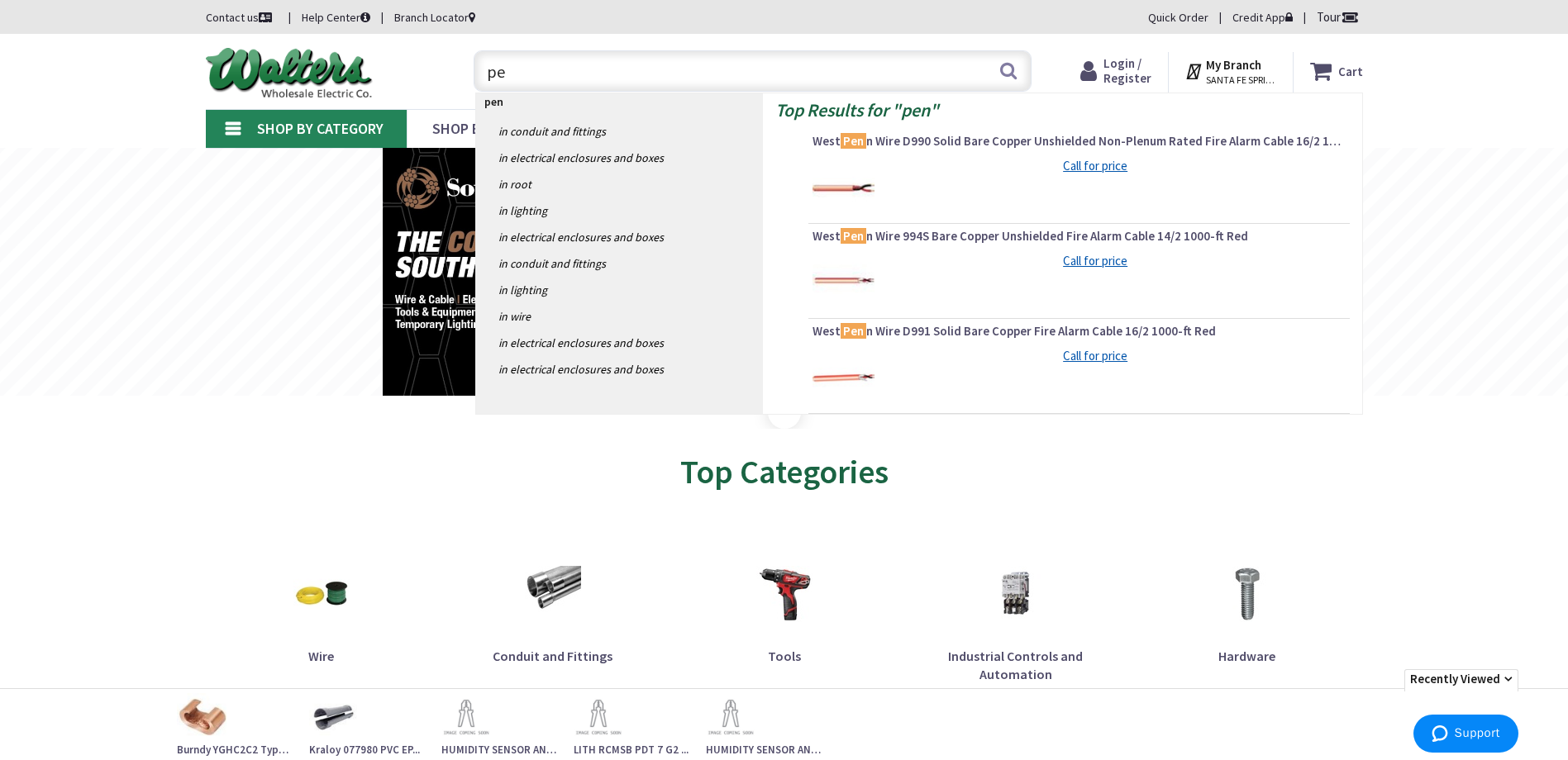 type on "p" 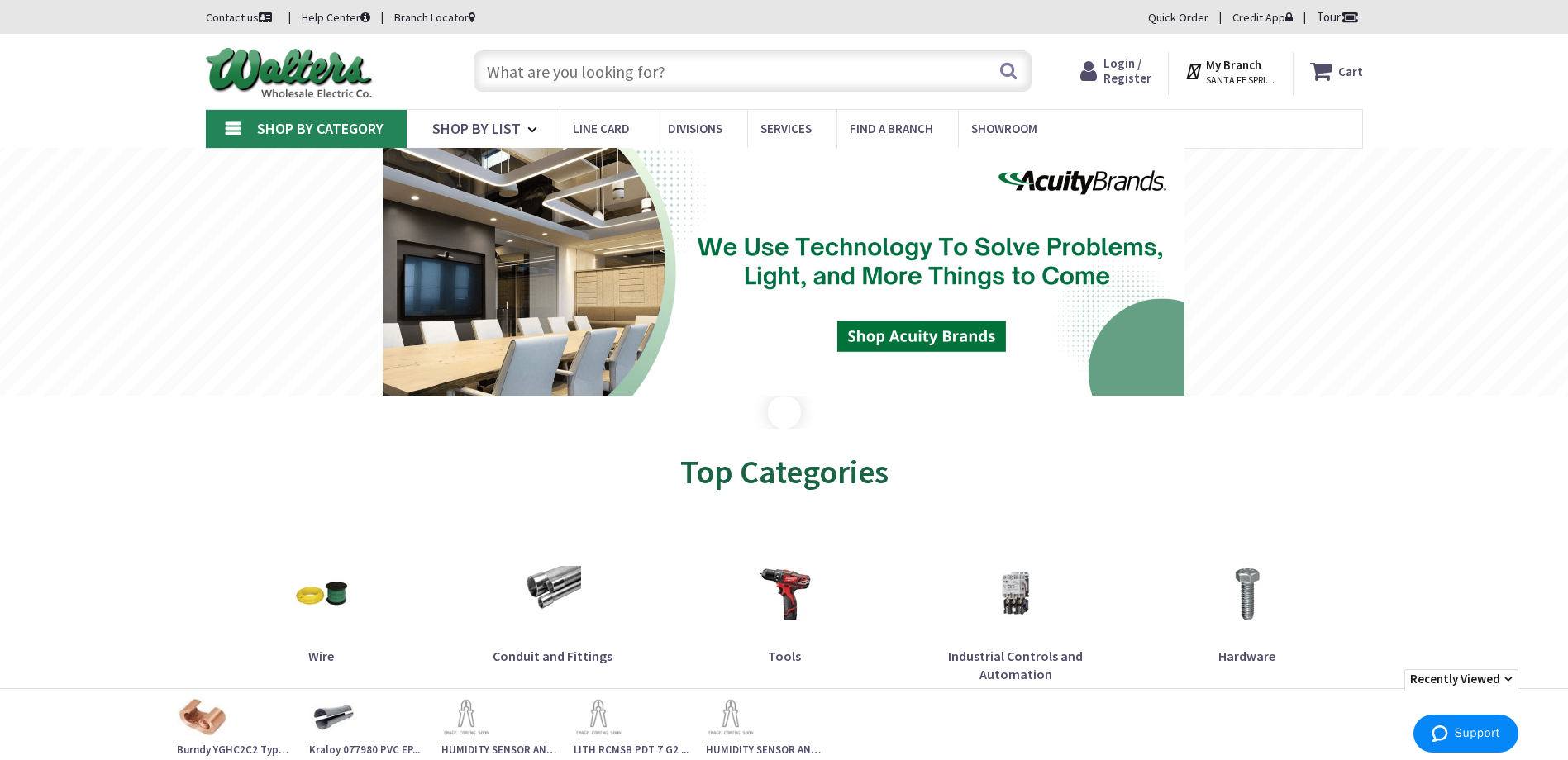 click at bounding box center [752, 71] 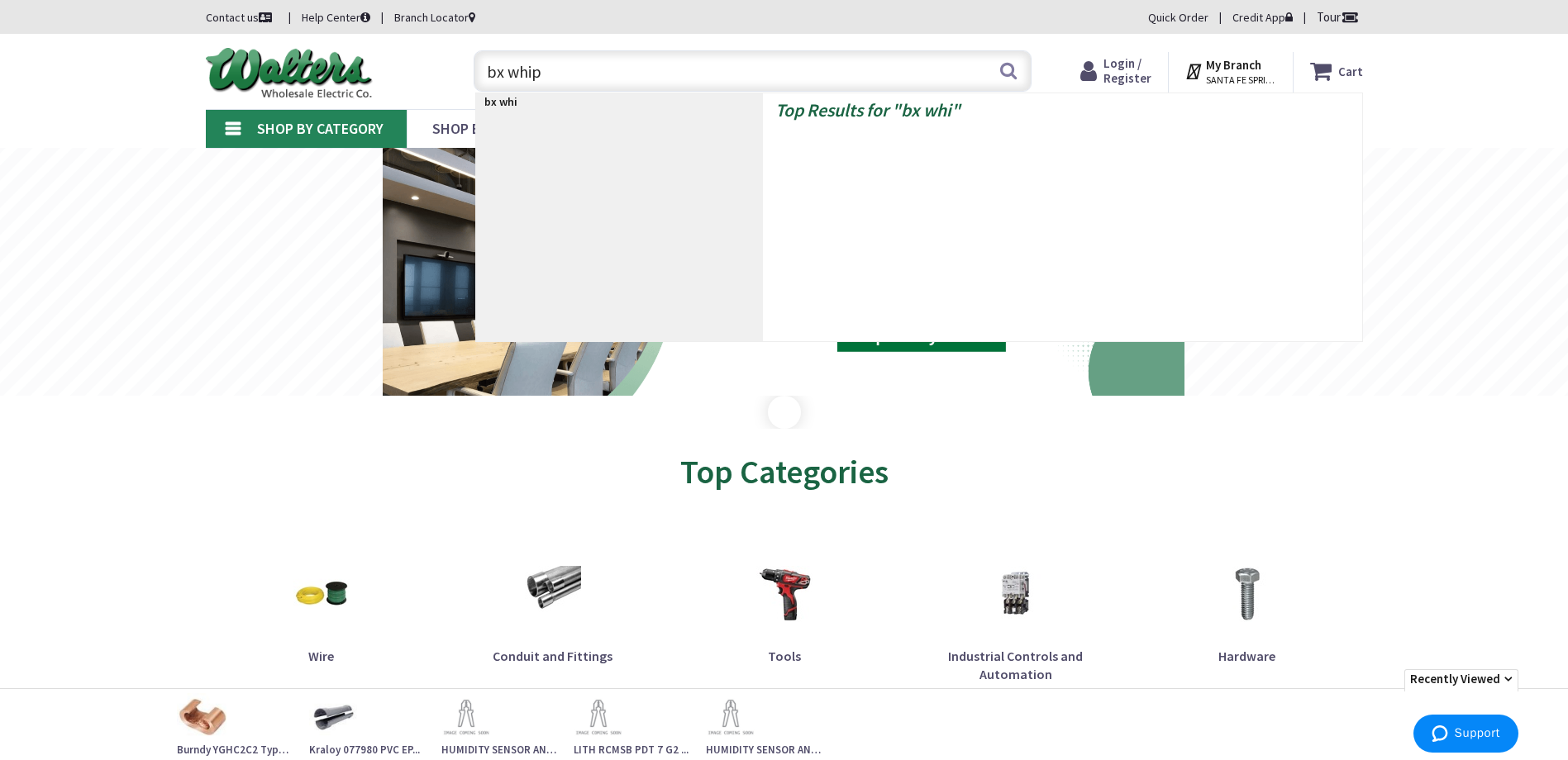 type on "bx whips" 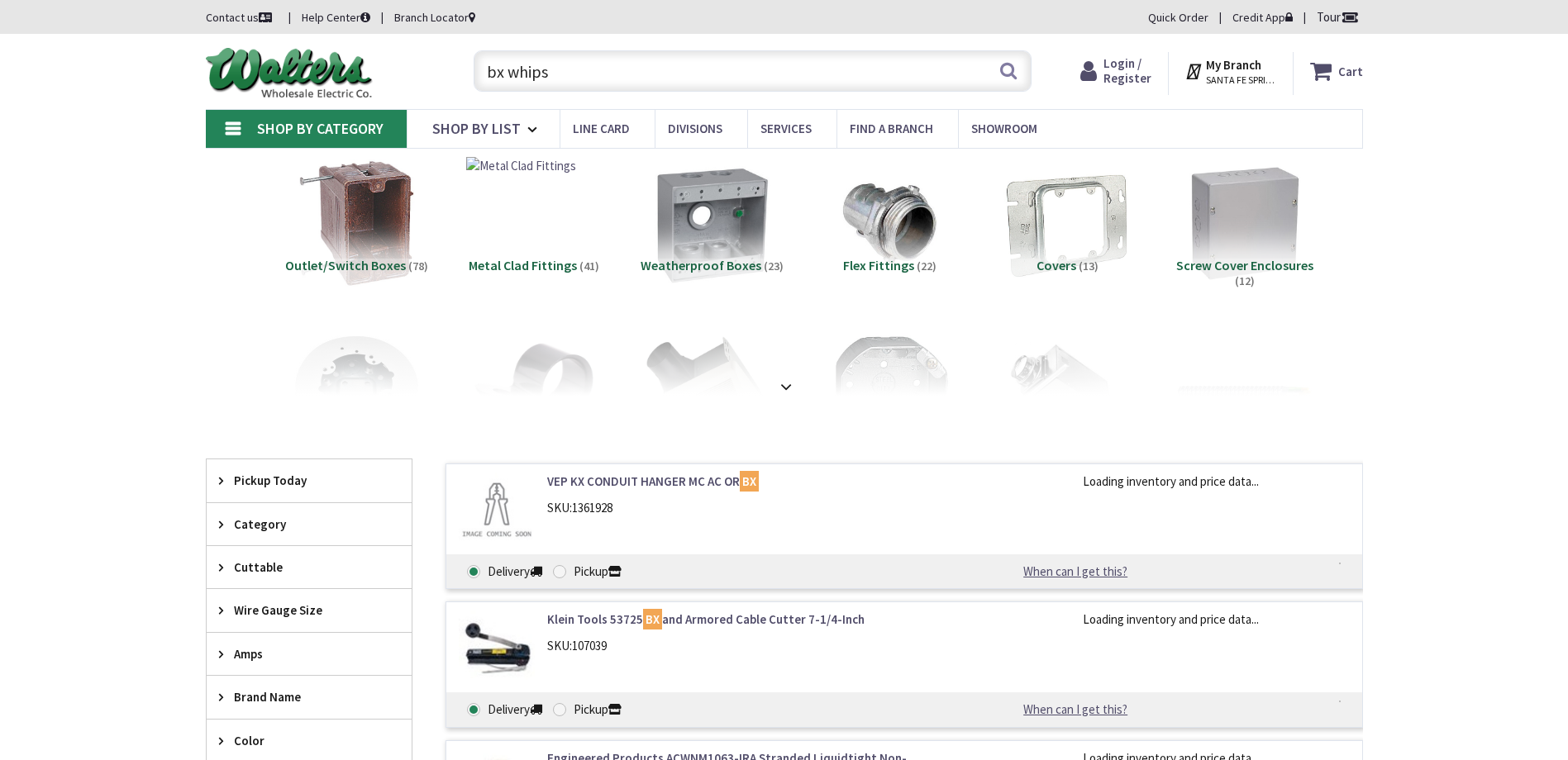 scroll, scrollTop: 0, scrollLeft: 0, axis: both 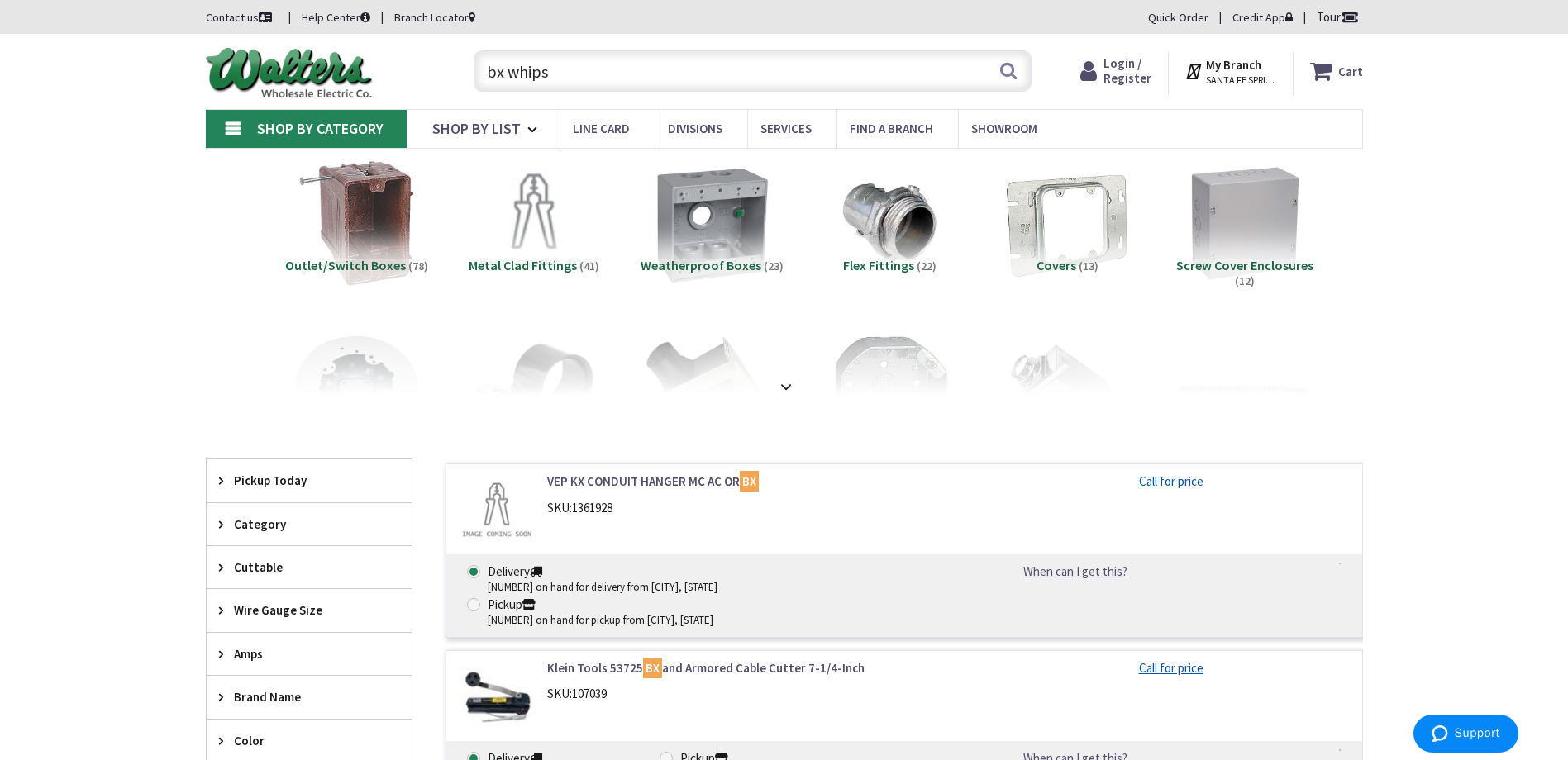 click on "bx whips" at bounding box center (752, 71) 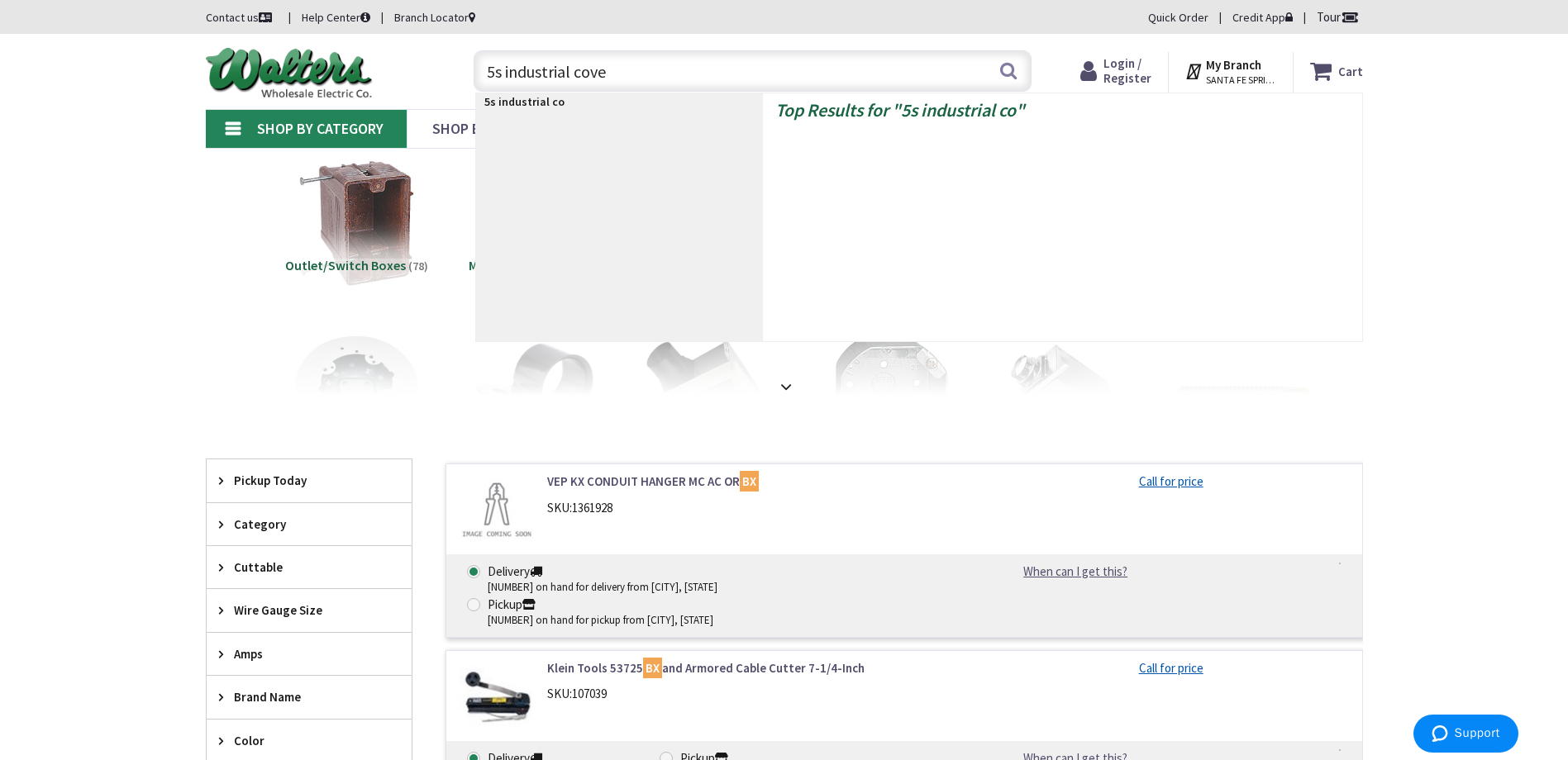 type on "5s industrial cover" 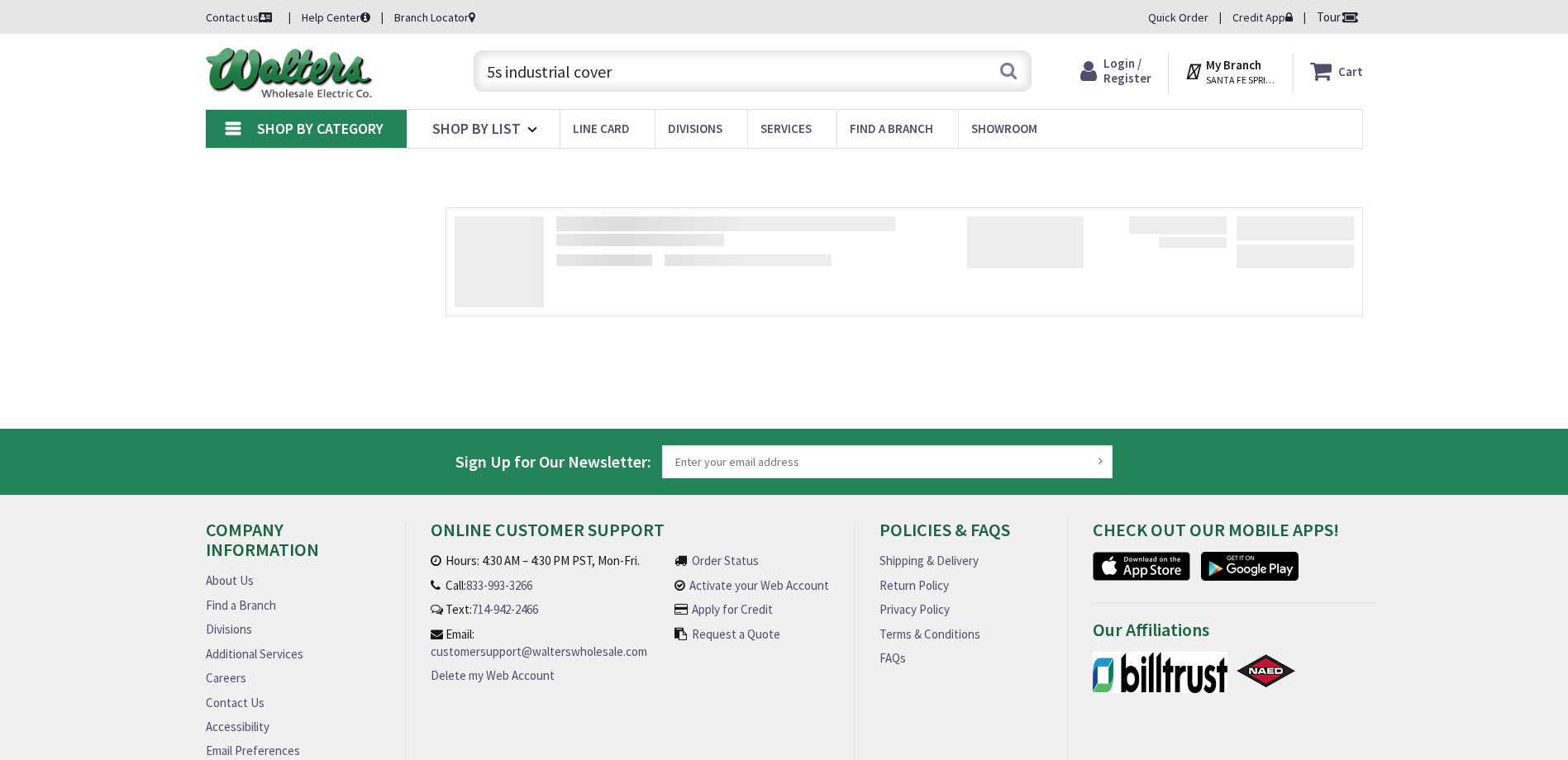 scroll, scrollTop: 0, scrollLeft: 0, axis: both 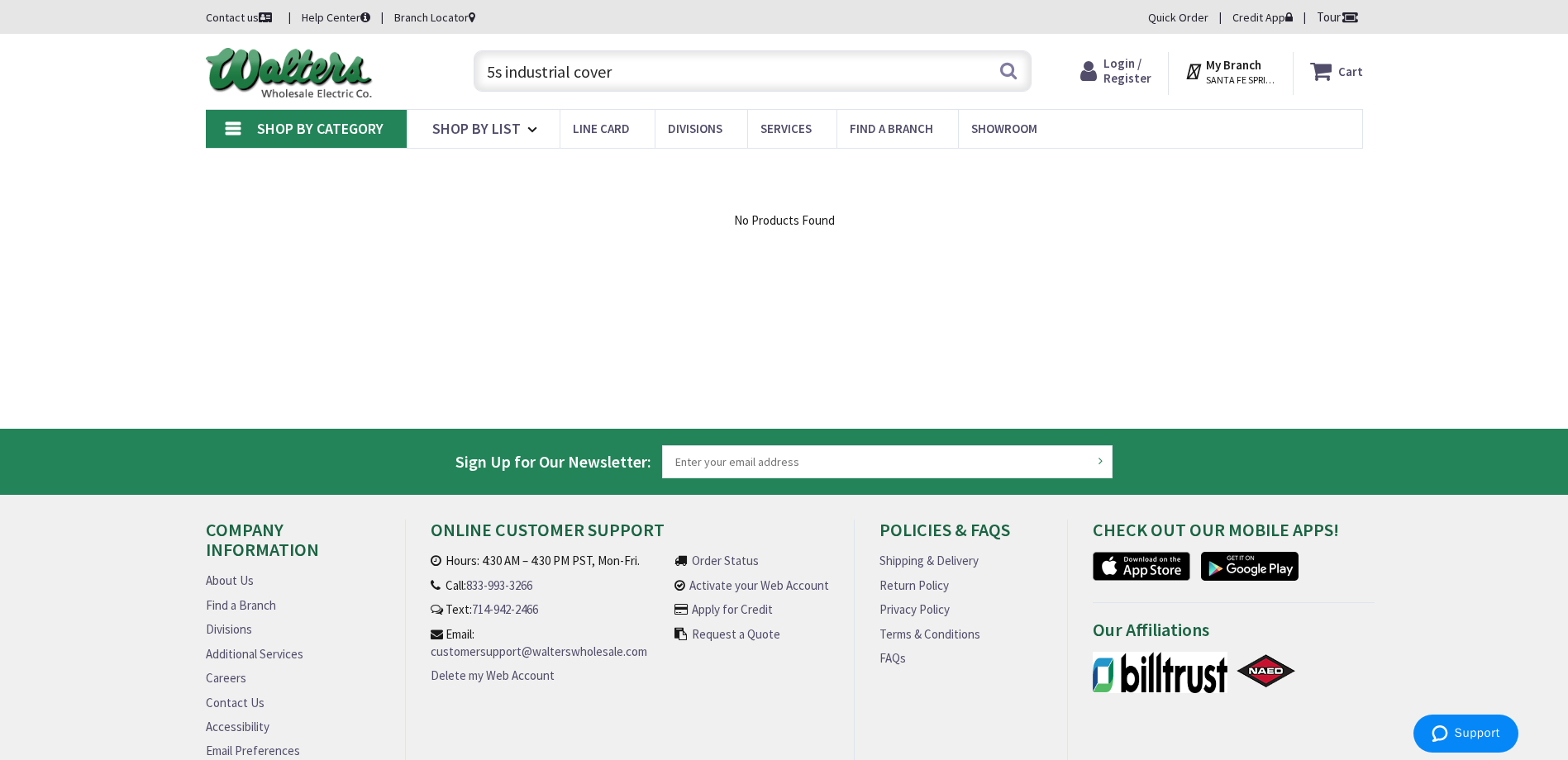 click on "5s industrial cover" at bounding box center [752, 71] 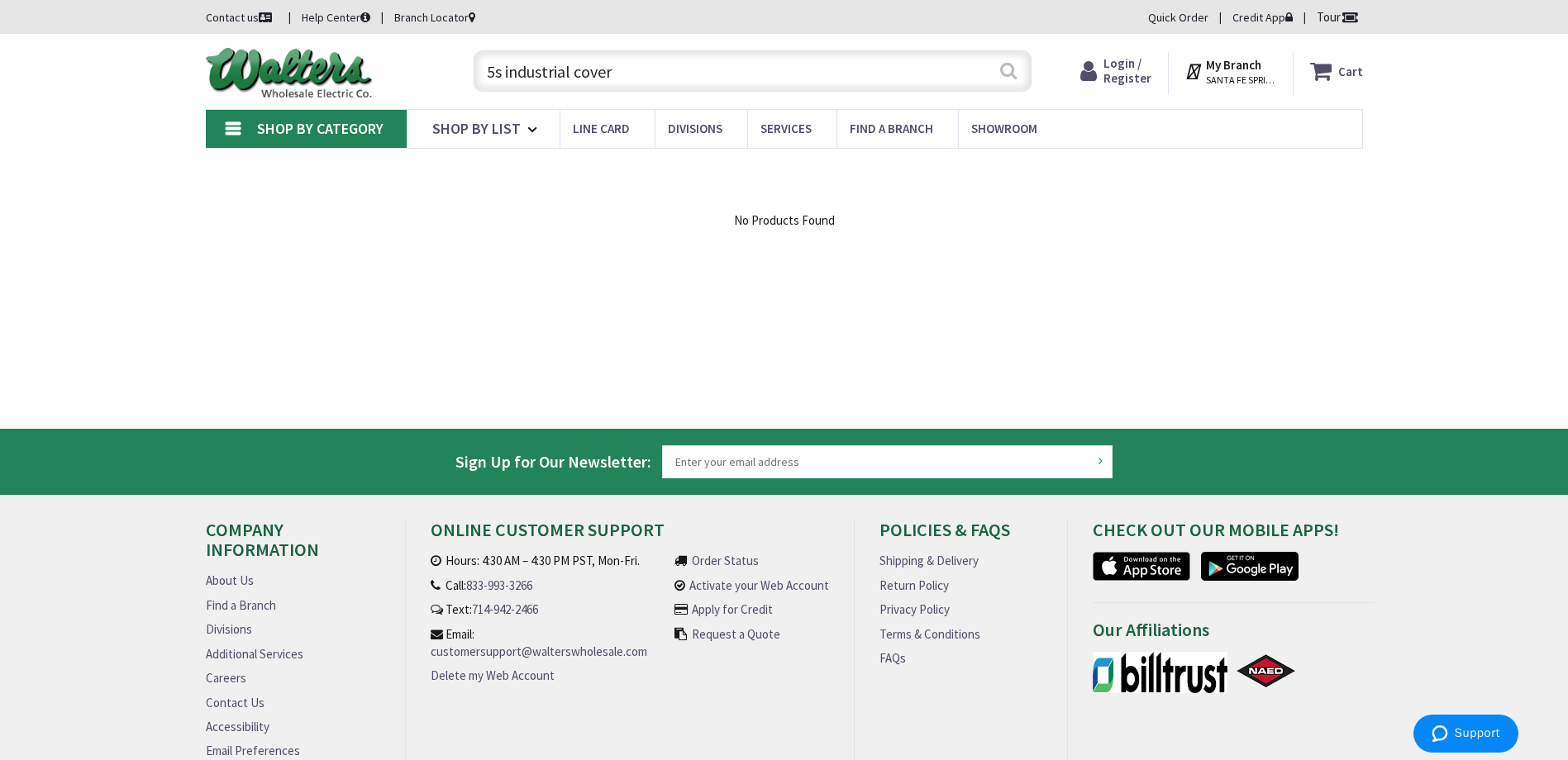 click on "Search" at bounding box center [1008, 70] 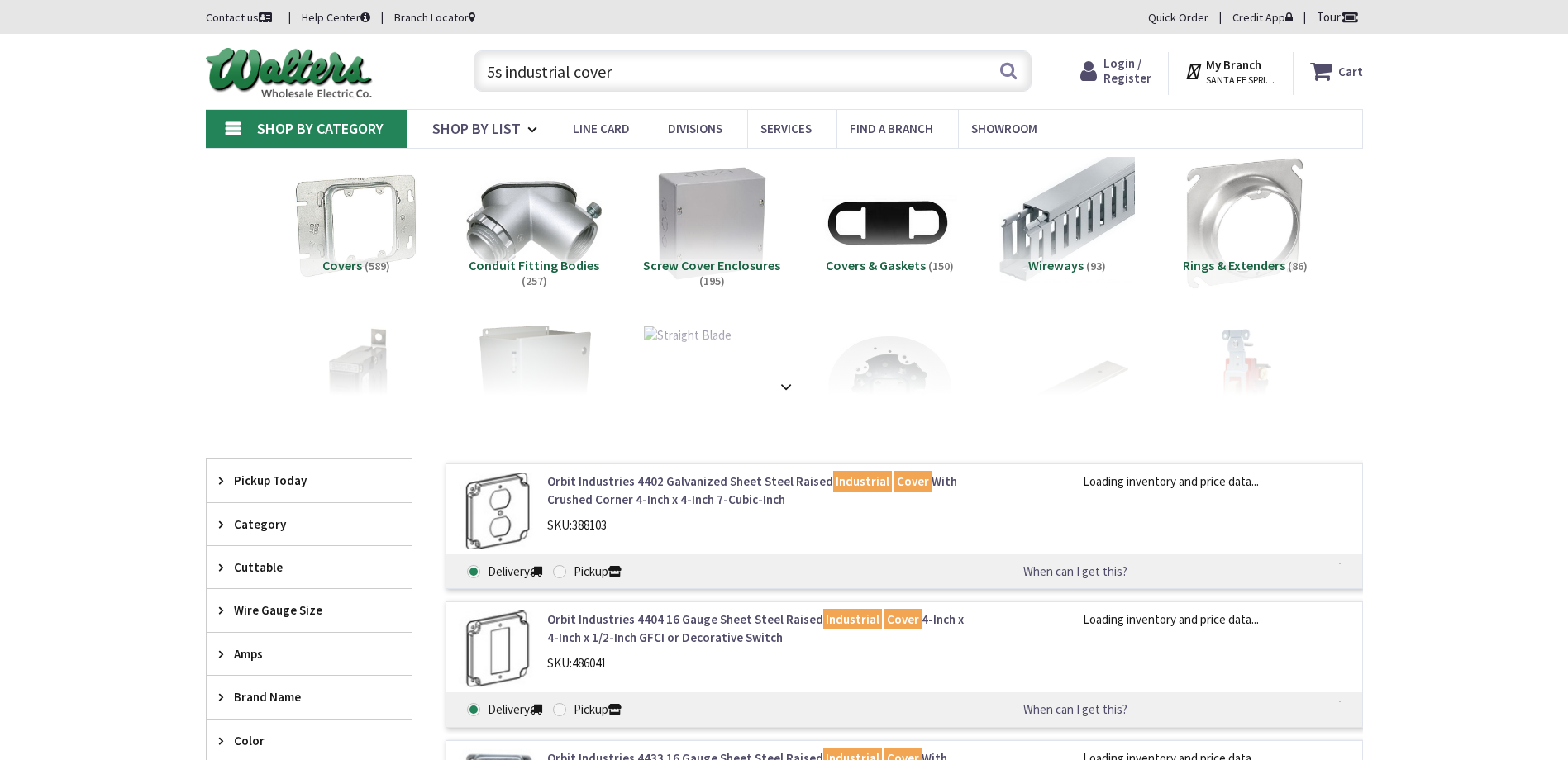 scroll, scrollTop: 0, scrollLeft: 0, axis: both 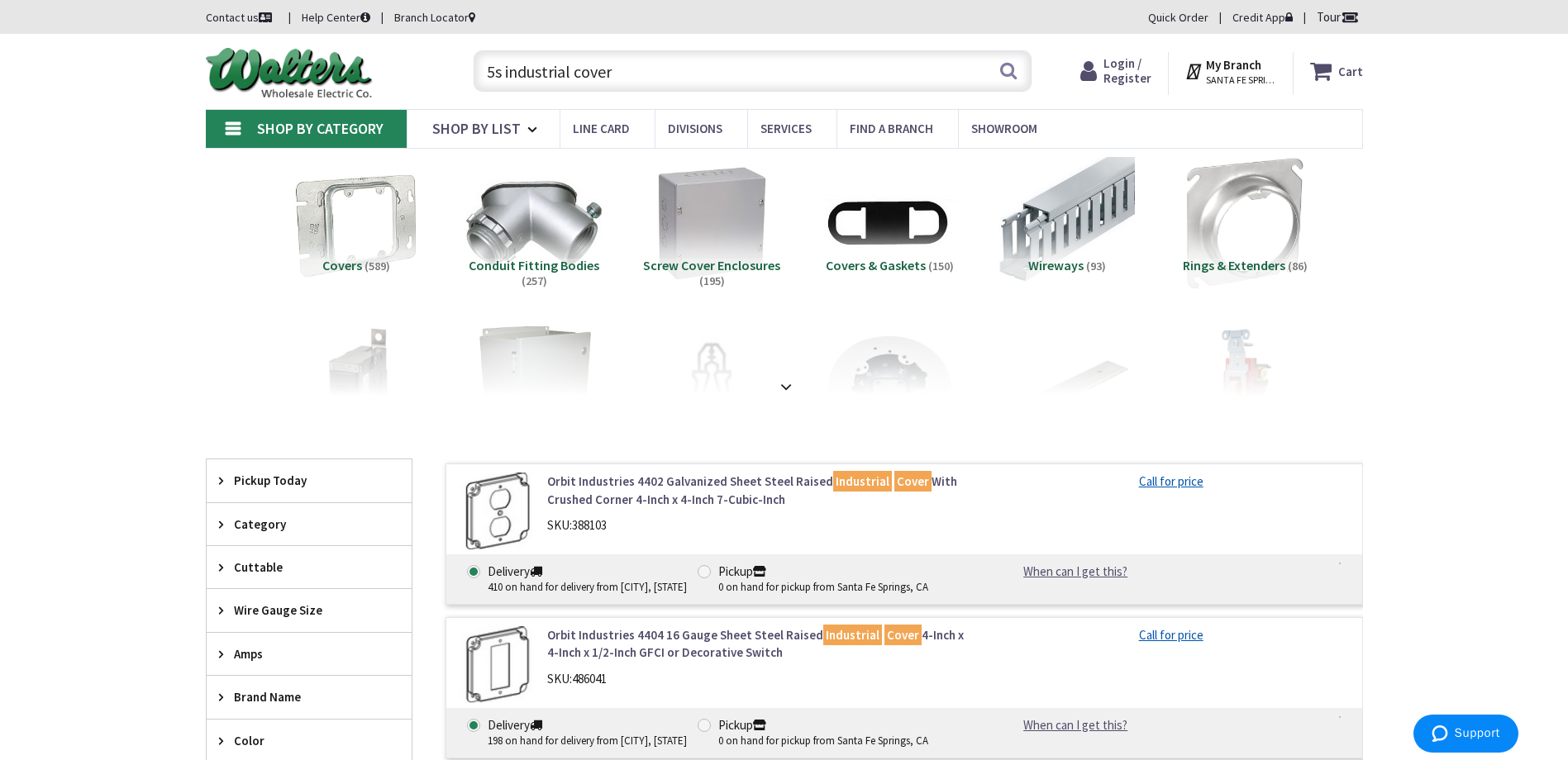 click on "5s industrial cover" at bounding box center [752, 71] 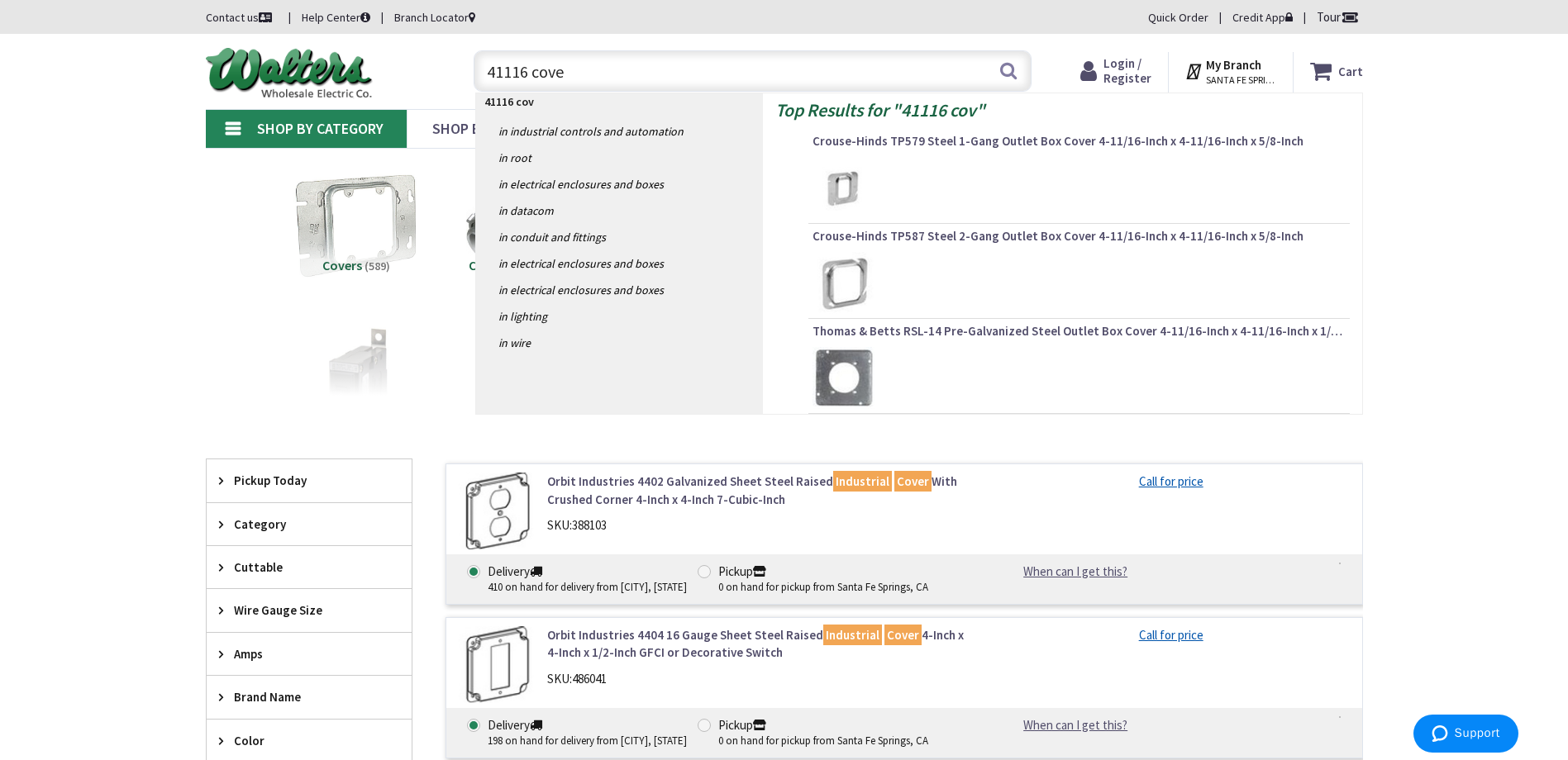 type on "41116 cover" 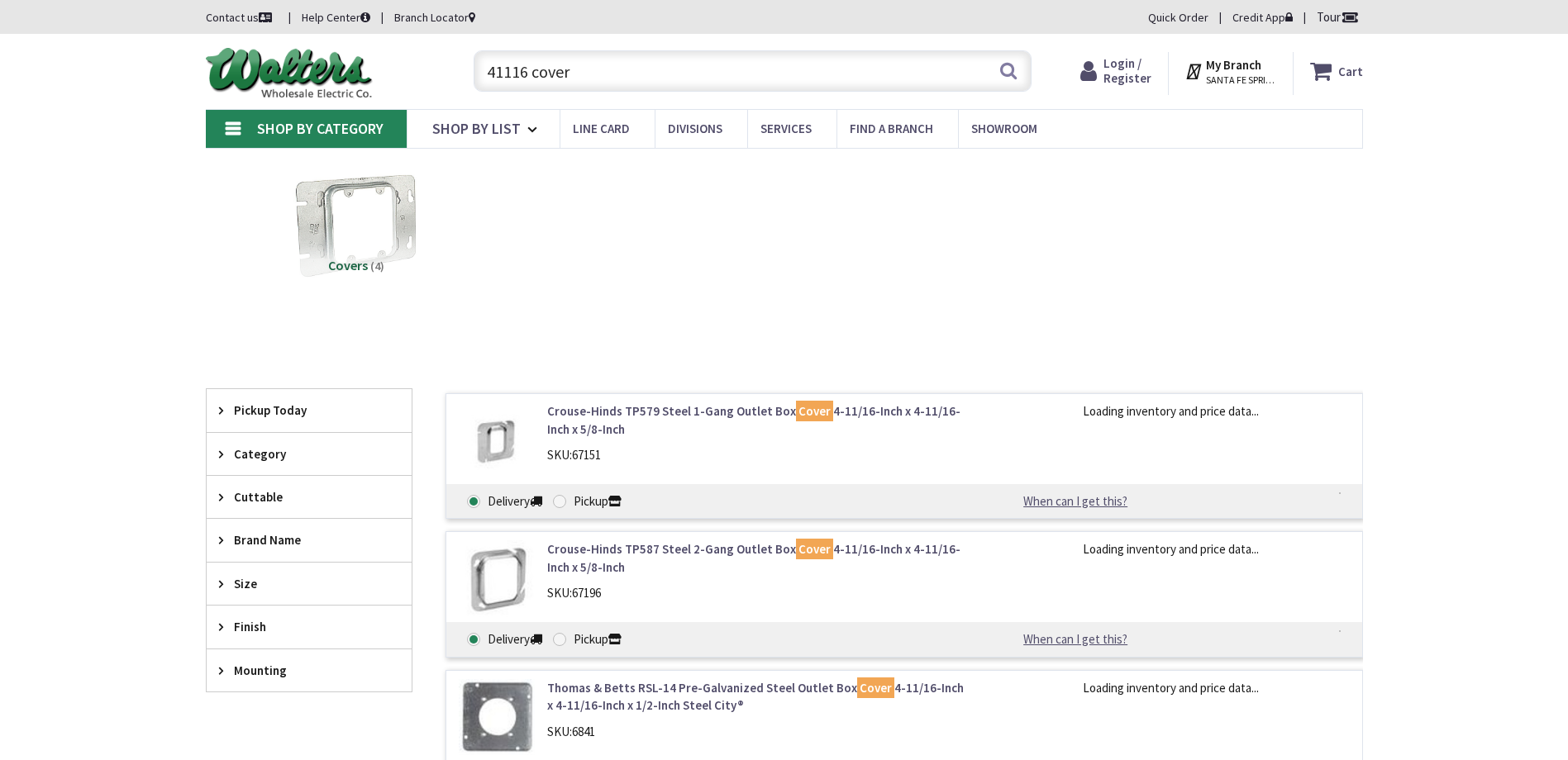 scroll, scrollTop: 0, scrollLeft: 0, axis: both 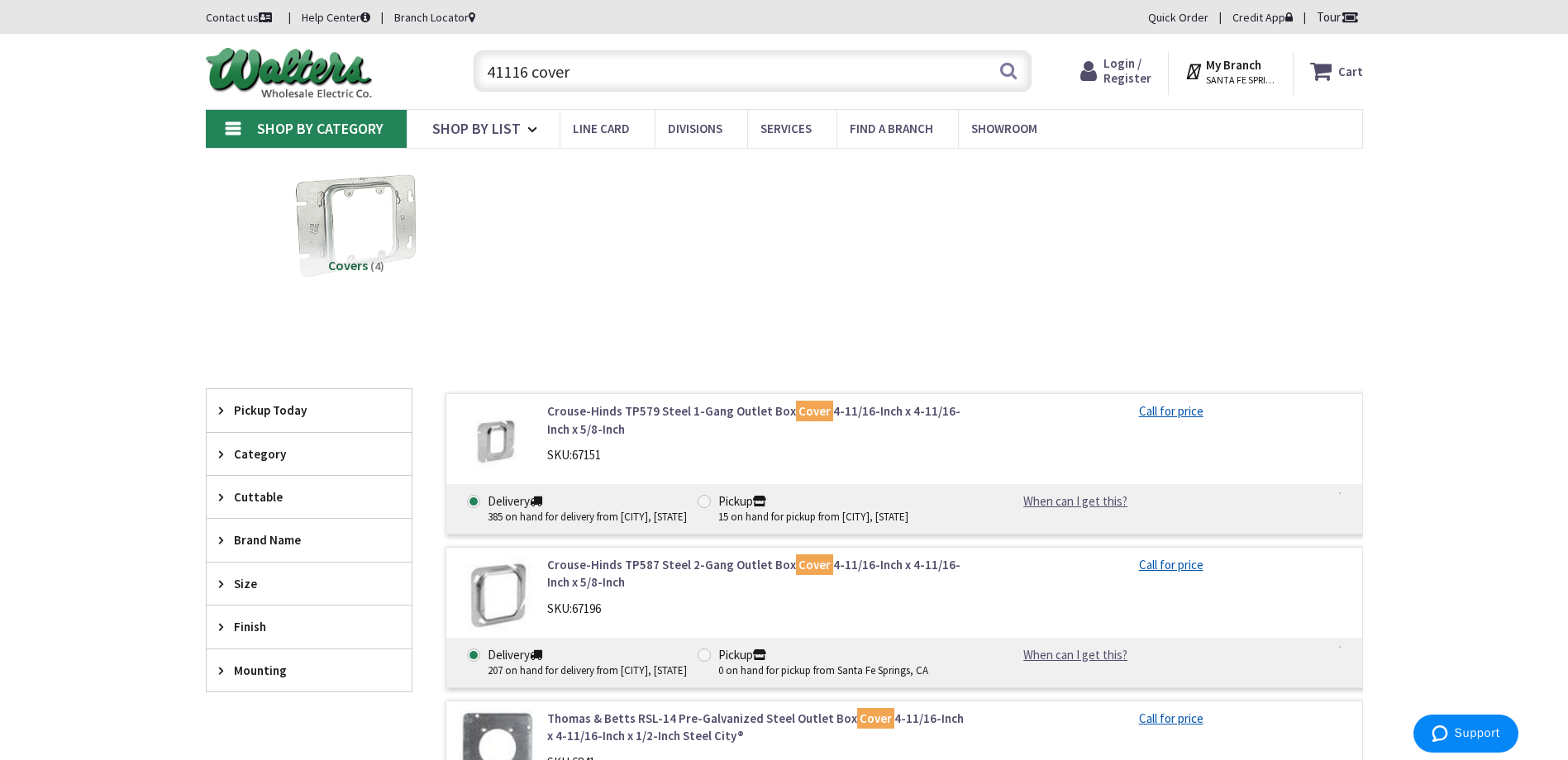 click on "41116 cover" at bounding box center [752, 71] 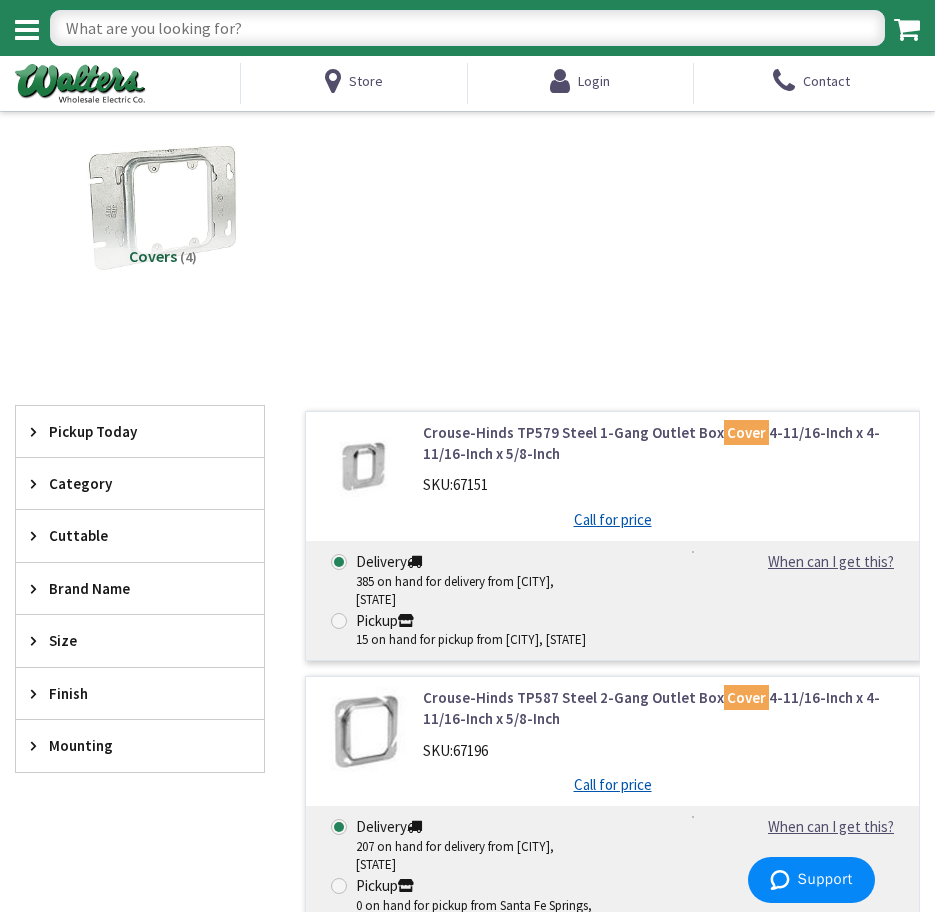 click at bounding box center (467, 28) 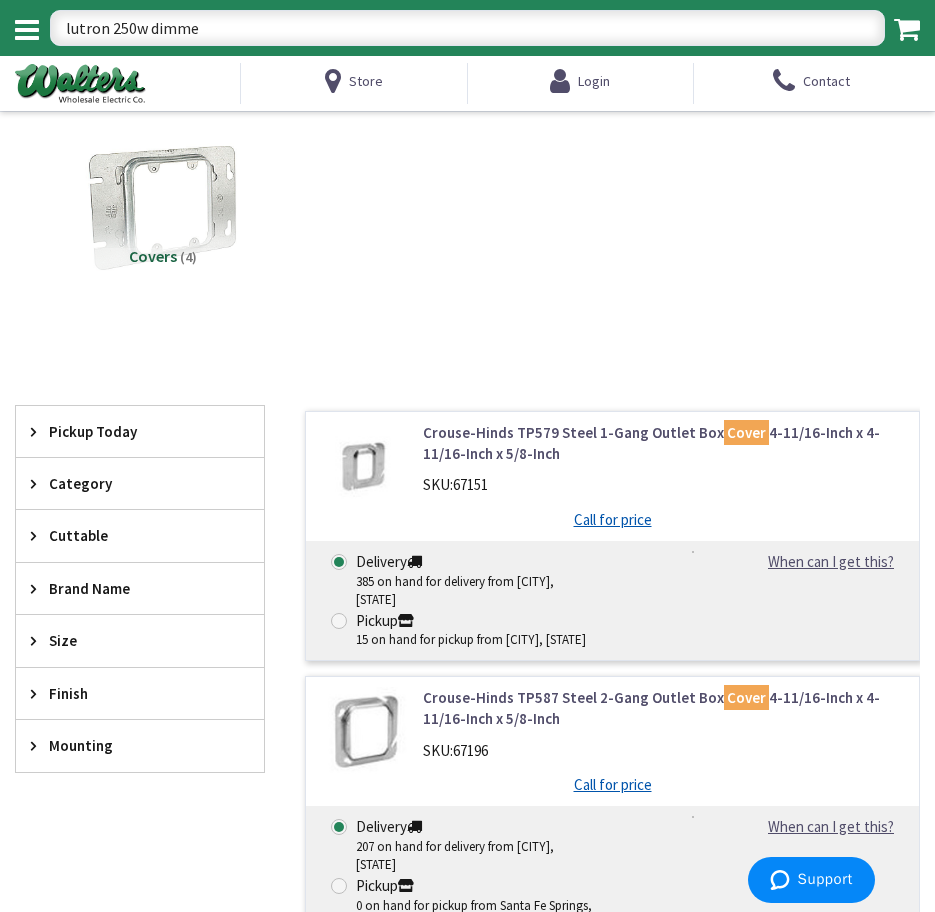 type on "lutron 250w dimmer" 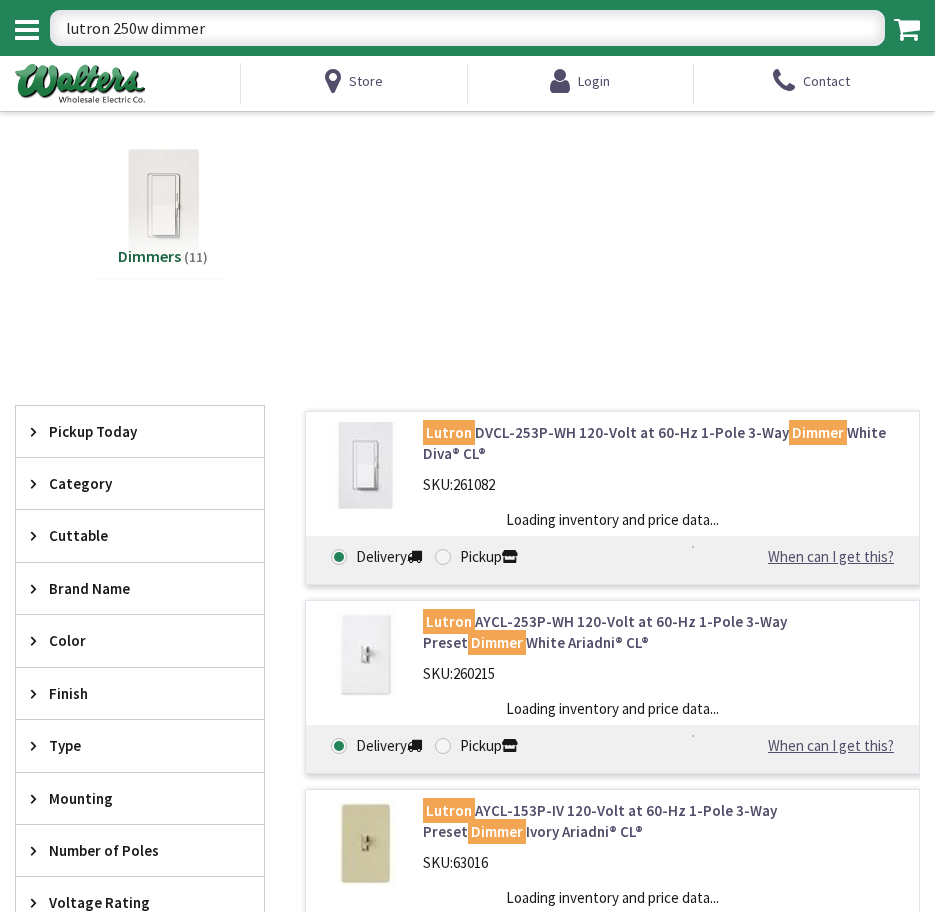scroll, scrollTop: 0, scrollLeft: 0, axis: both 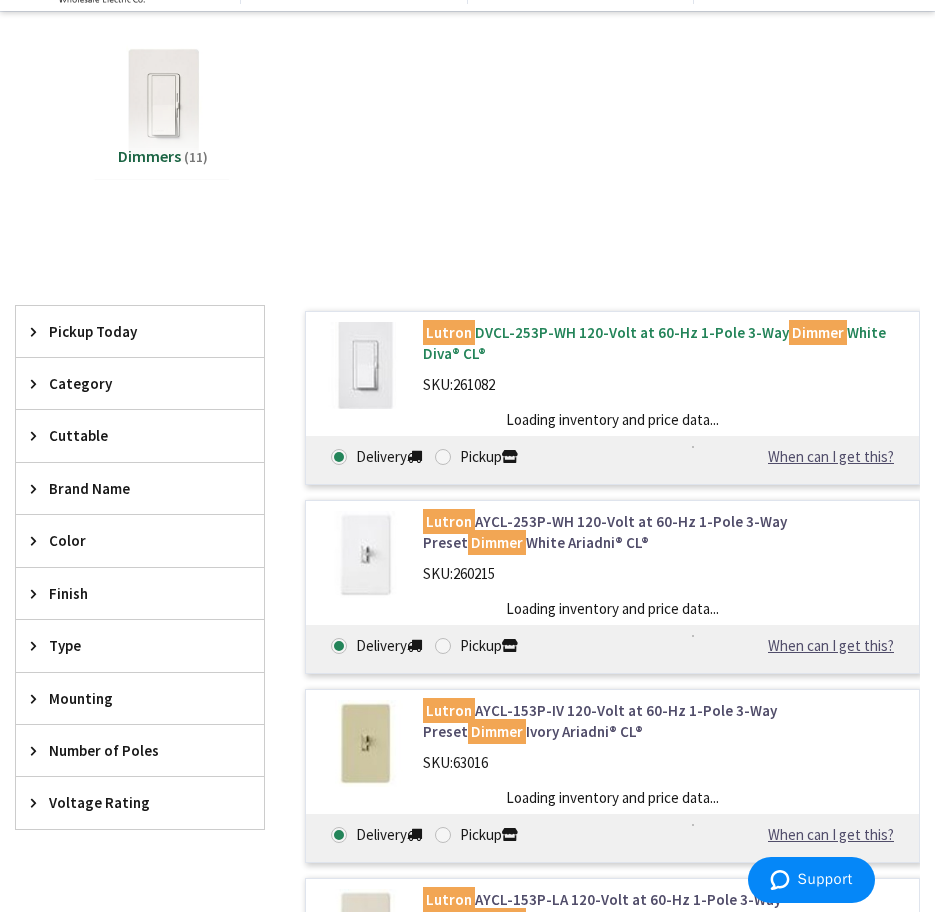 click on "Lutron  DVCL-253P-WH 120-Volt at 60-Hz 1-Pole 3-Way  Dimmer  White Diva® CL®" at bounding box center [663, 343] 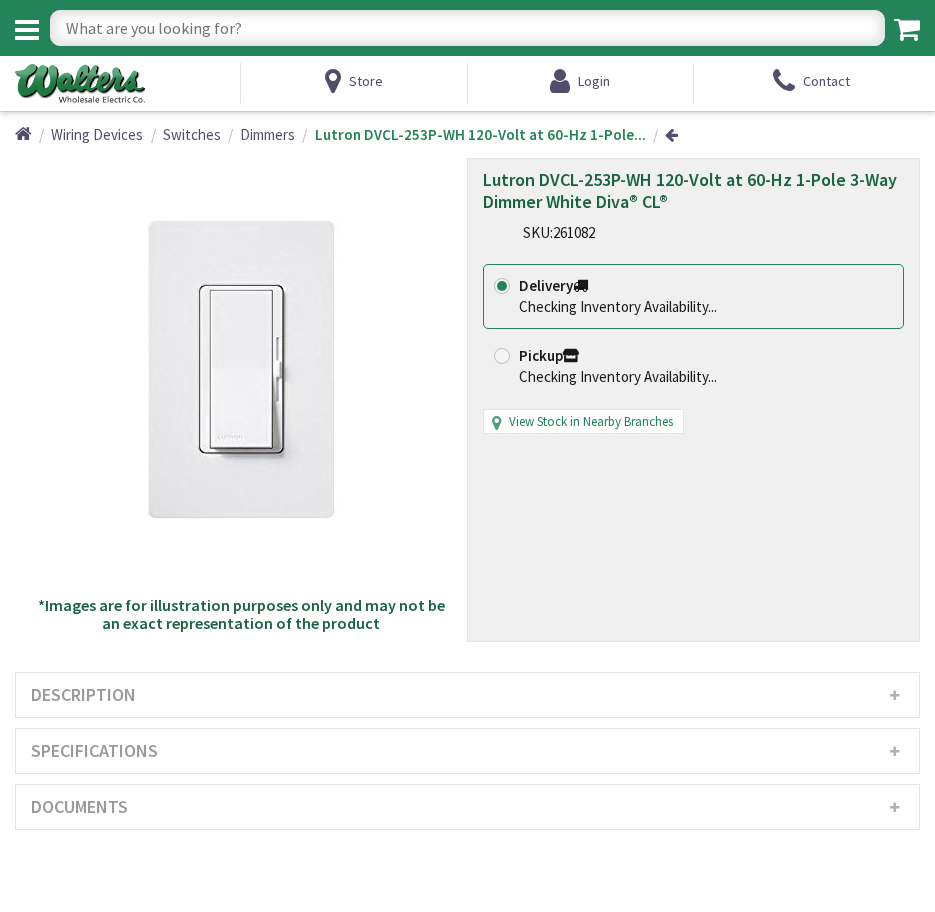 scroll, scrollTop: 0, scrollLeft: 0, axis: both 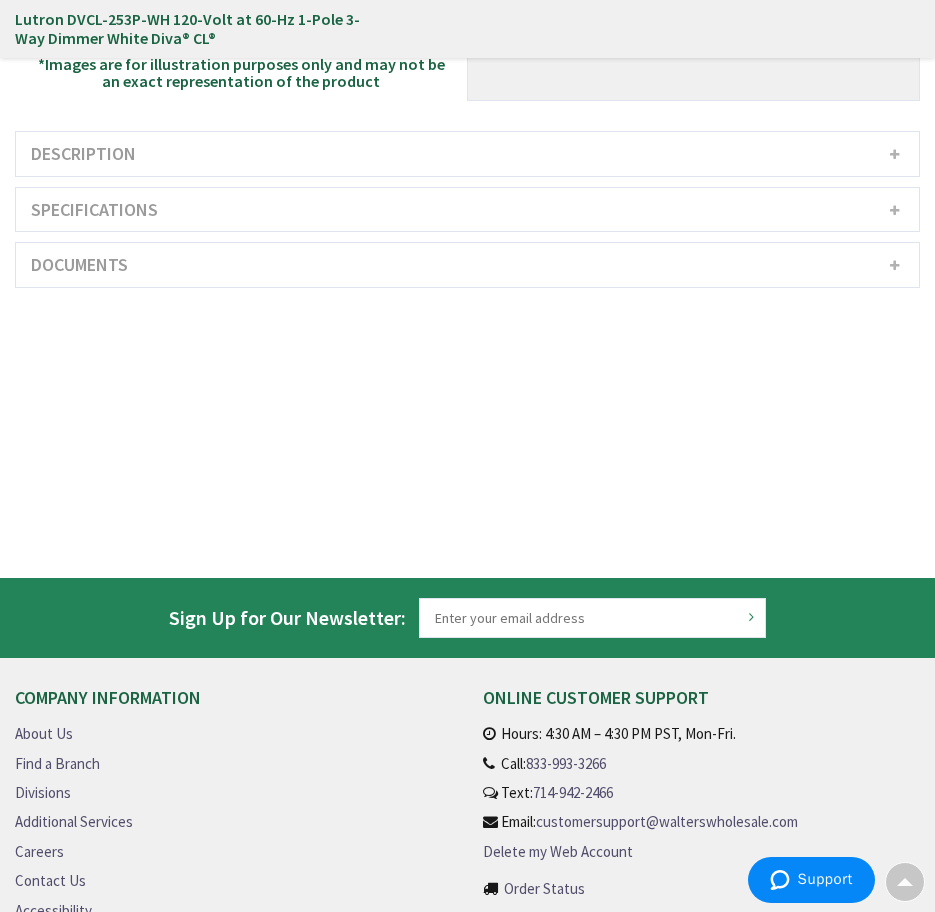 click on "Description" at bounding box center [467, 154] 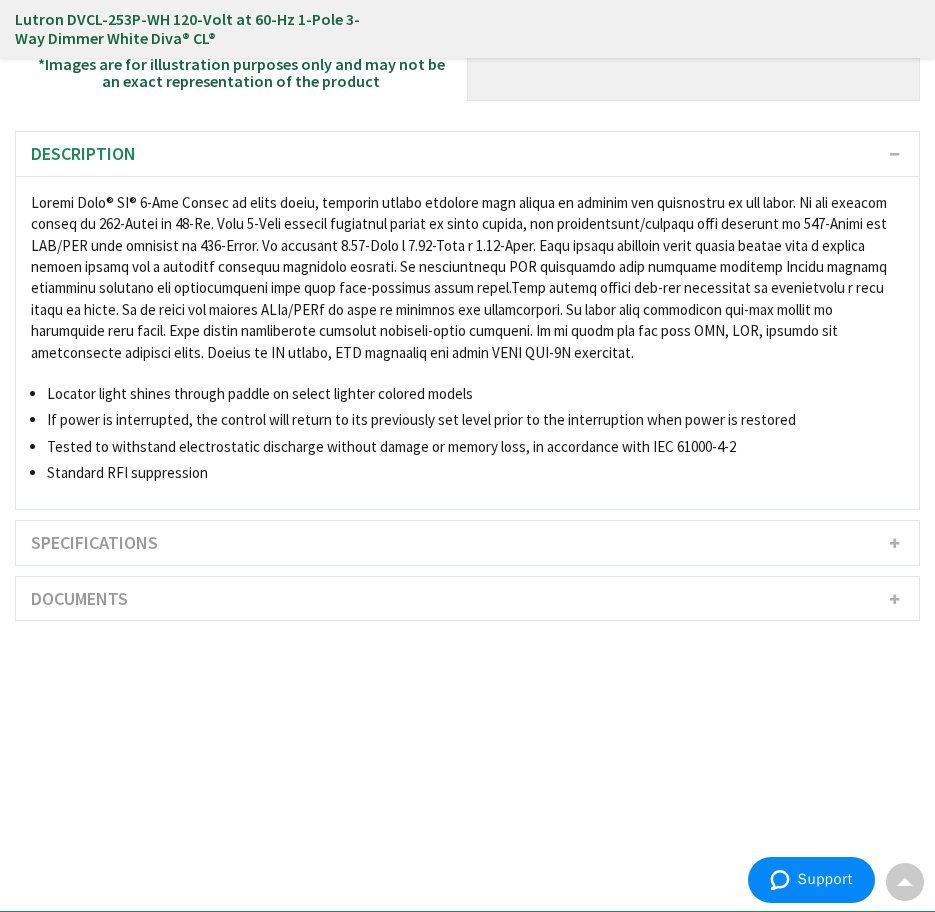 click on "Description" at bounding box center [467, 154] 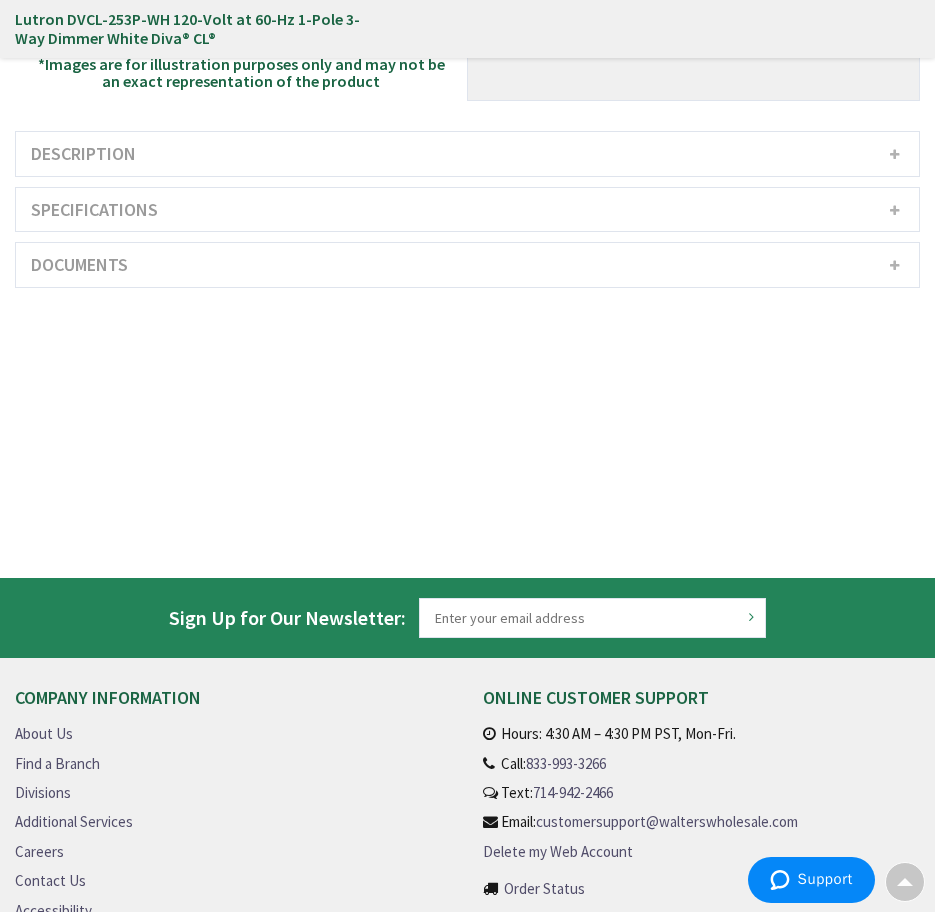 click on "Documents" at bounding box center [467, 265] 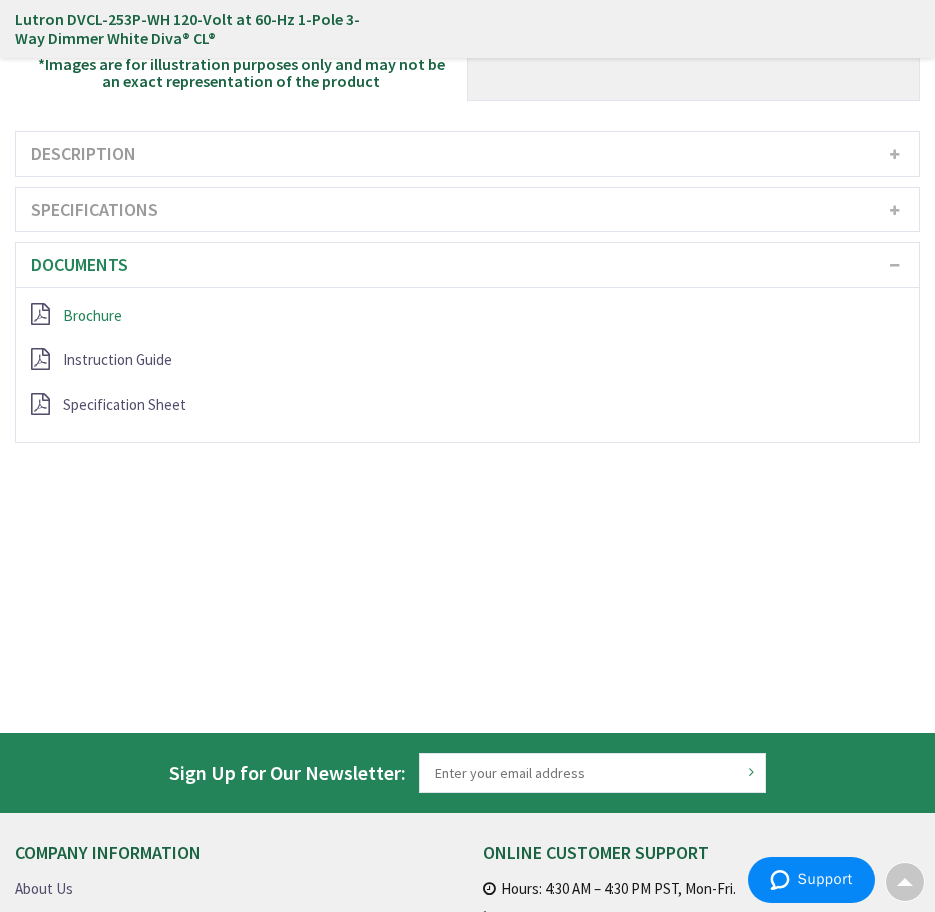 click on "Brochure" at bounding box center (92, 315) 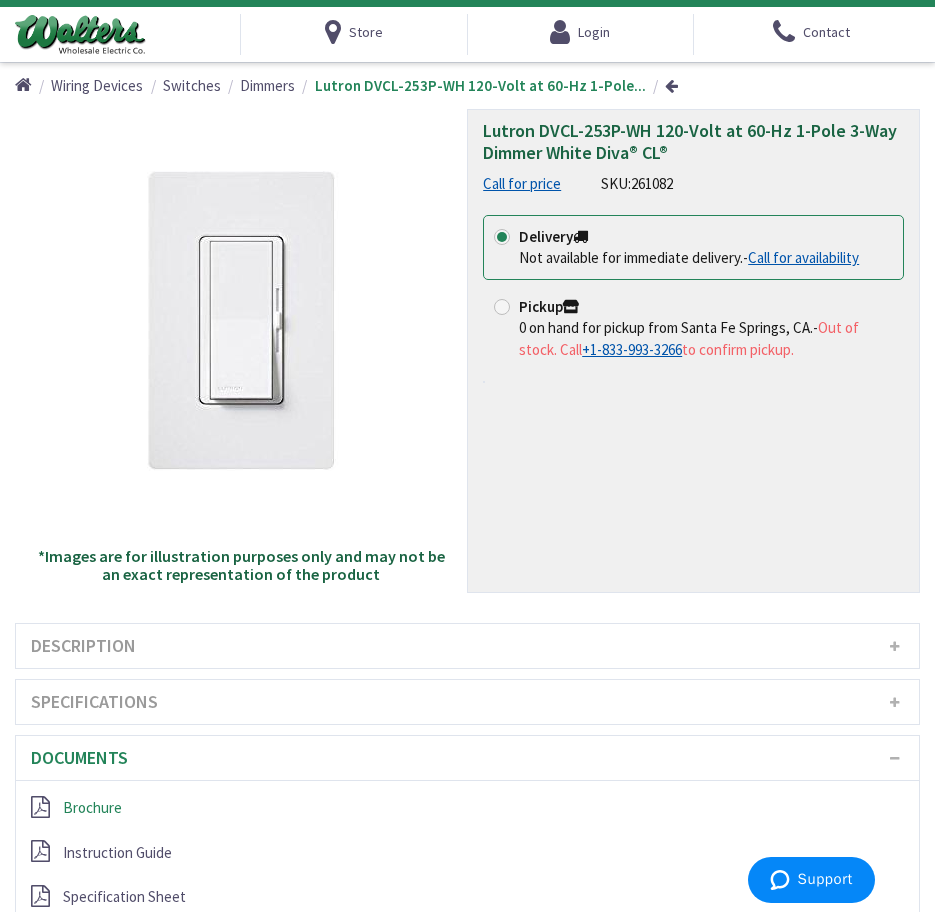scroll, scrollTop: 0, scrollLeft: 0, axis: both 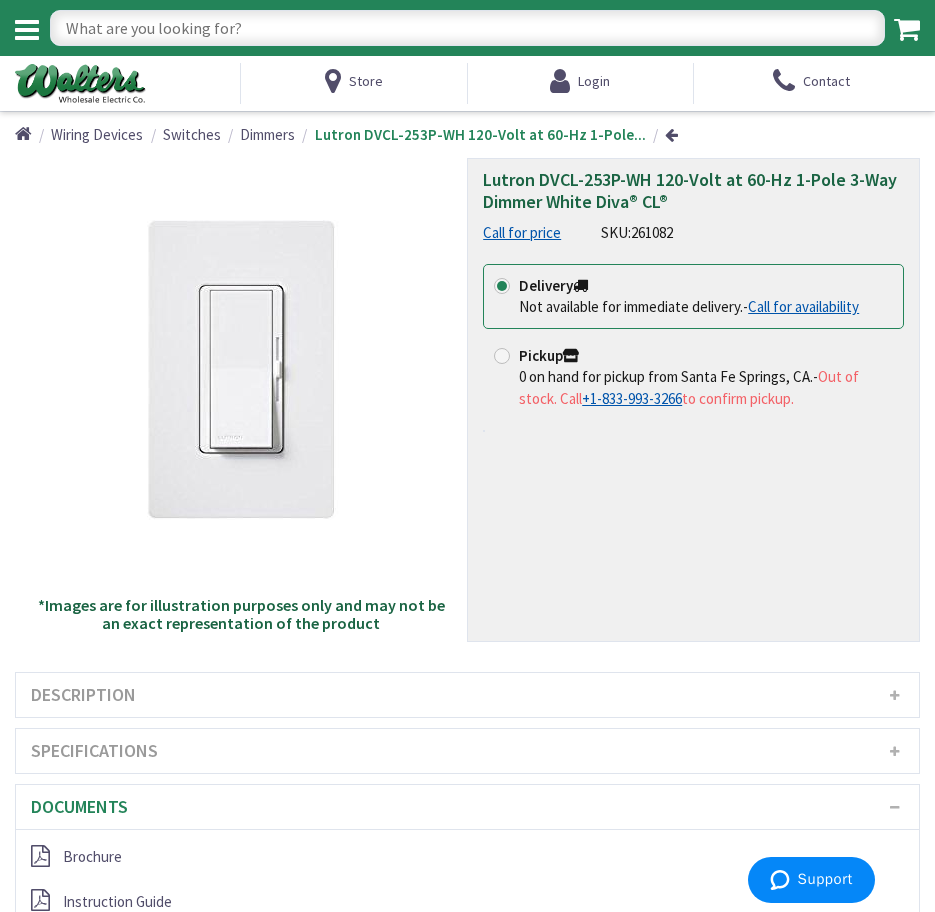click at bounding box center [467, 28] 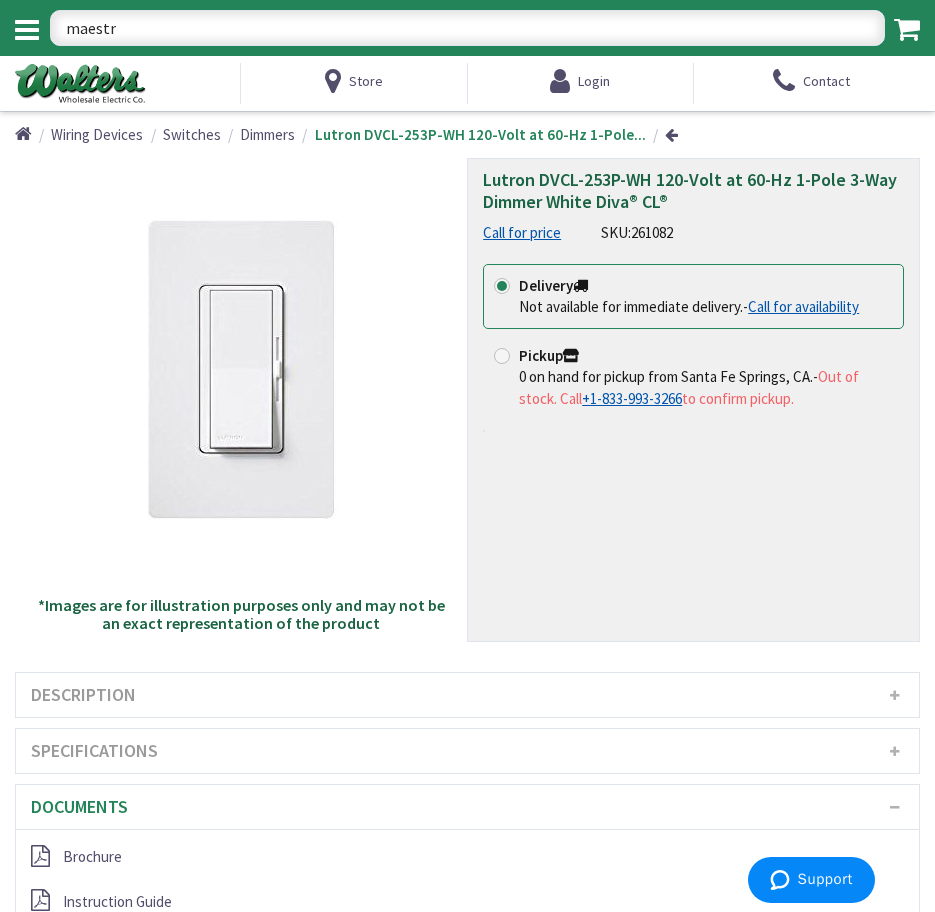 type on "maestro" 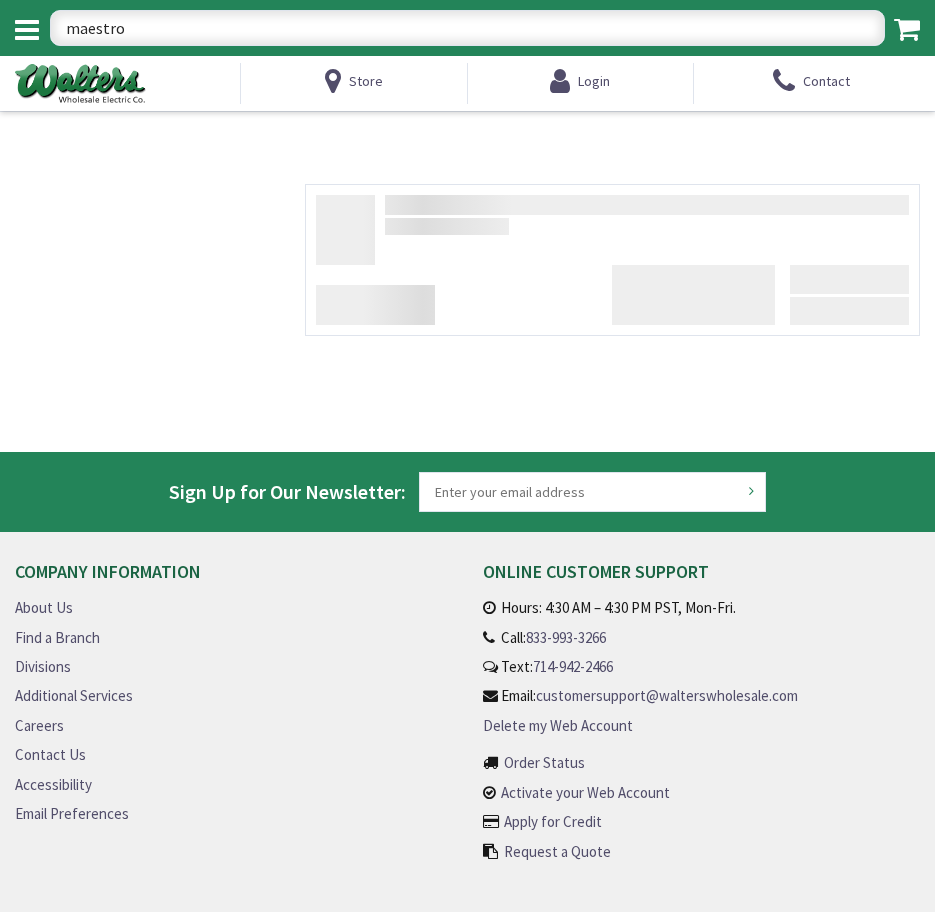 scroll, scrollTop: 0, scrollLeft: 0, axis: both 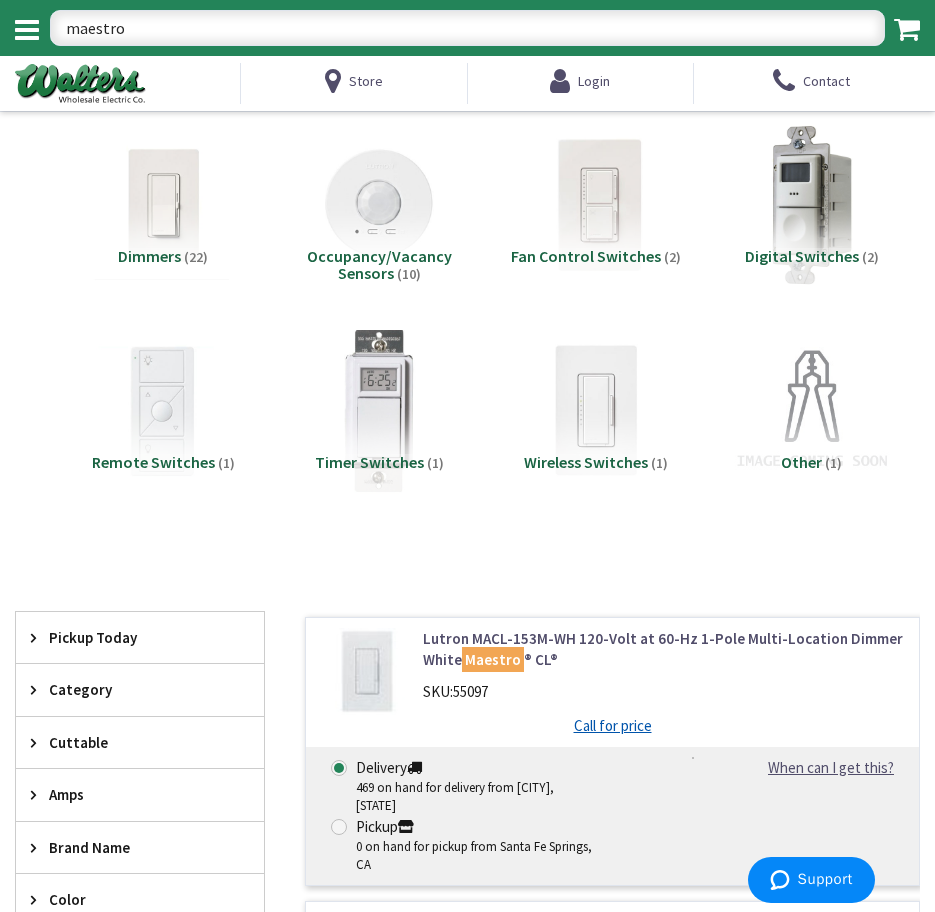 click on "maestro" at bounding box center [467, 28] 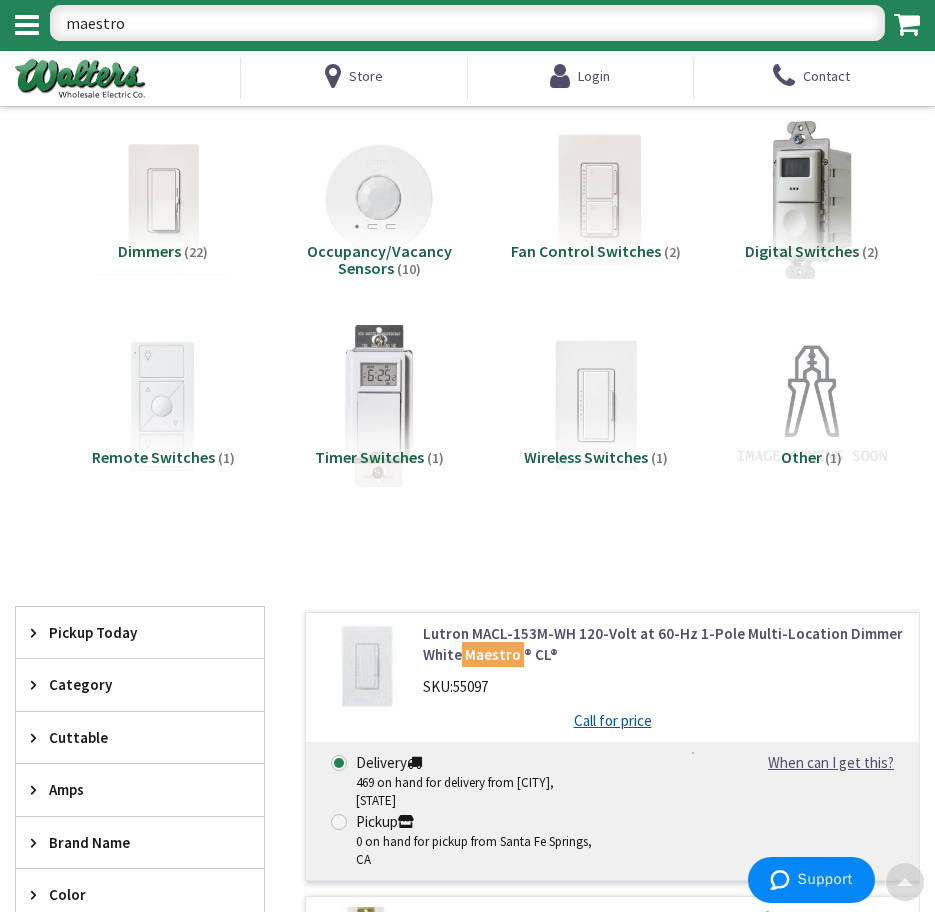 scroll, scrollTop: 0, scrollLeft: 0, axis: both 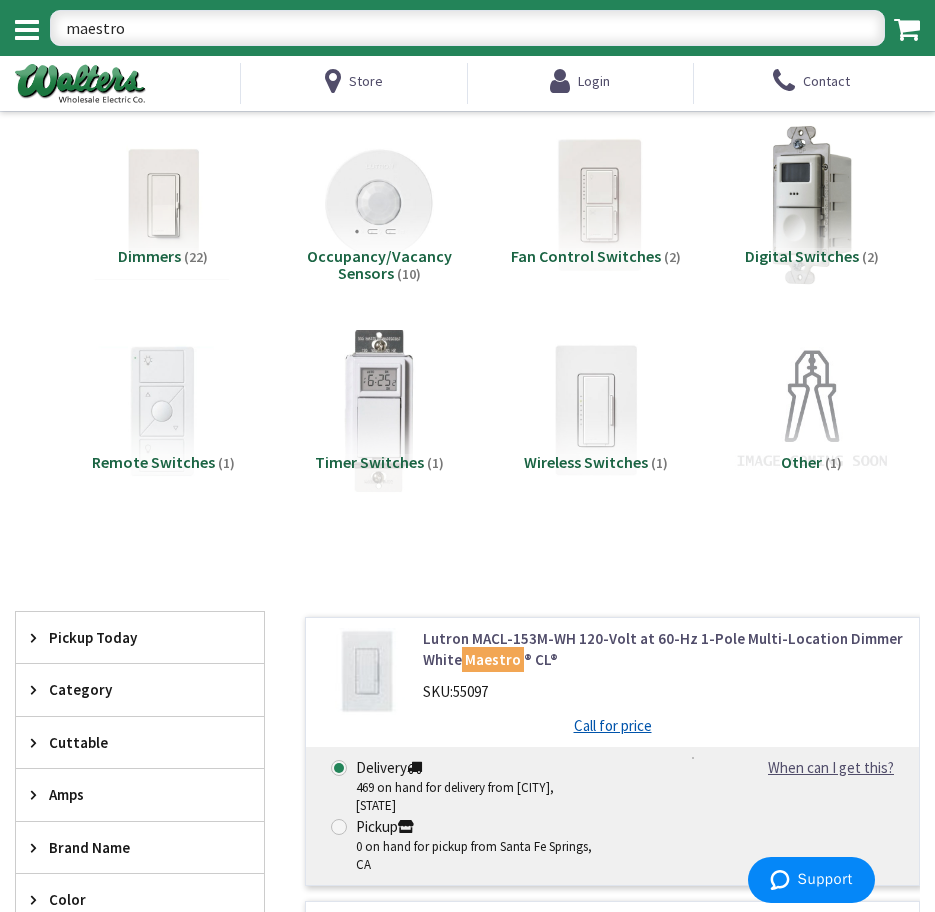 click on "maestro" at bounding box center (467, 28) 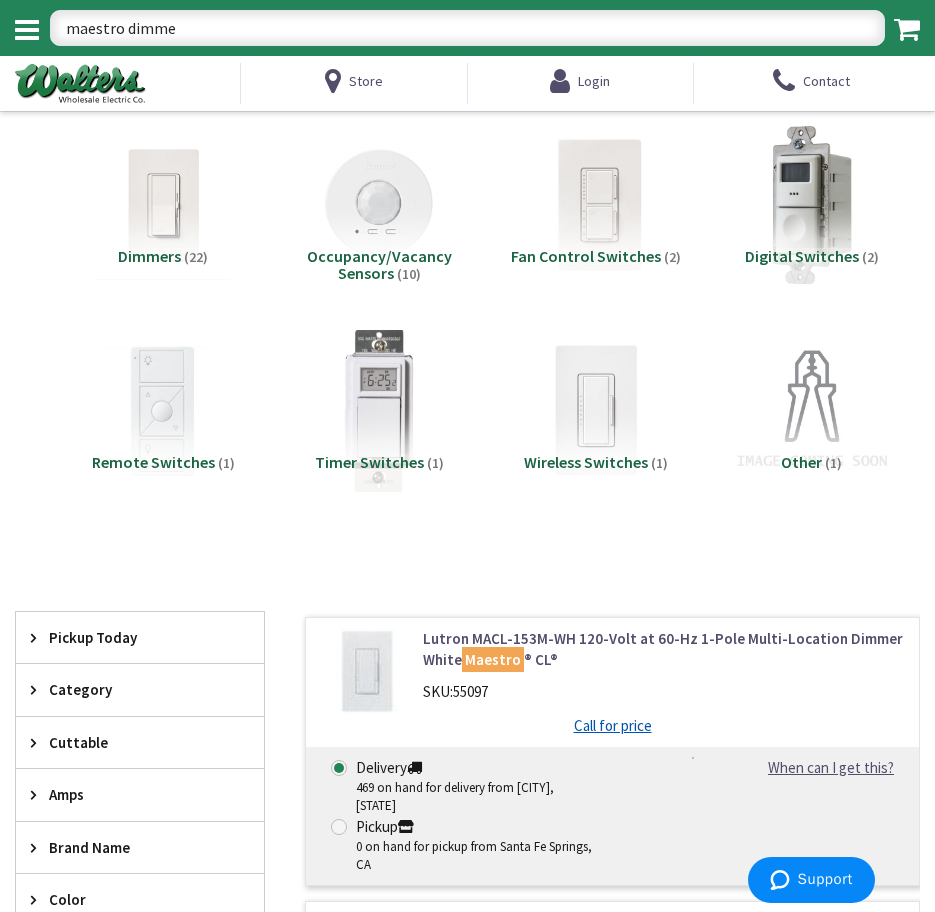 type on "maestro dimmer" 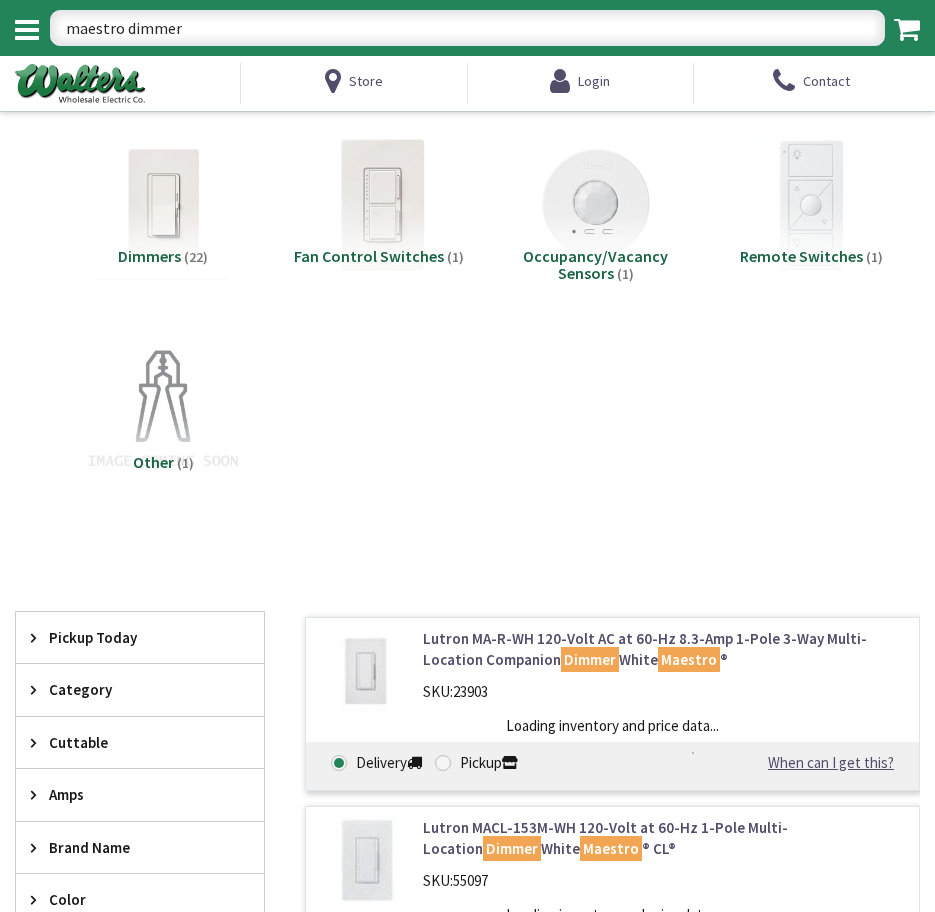 scroll, scrollTop: 0, scrollLeft: 0, axis: both 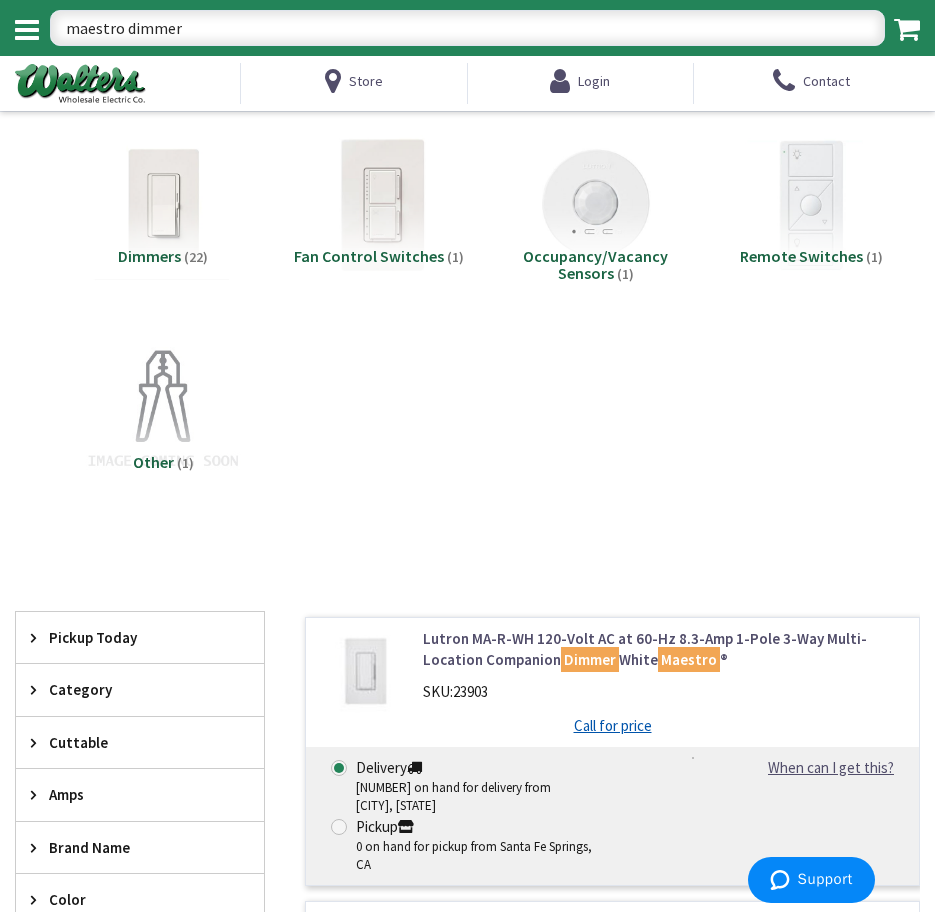 click on "Dimmers" at bounding box center [149, 256] 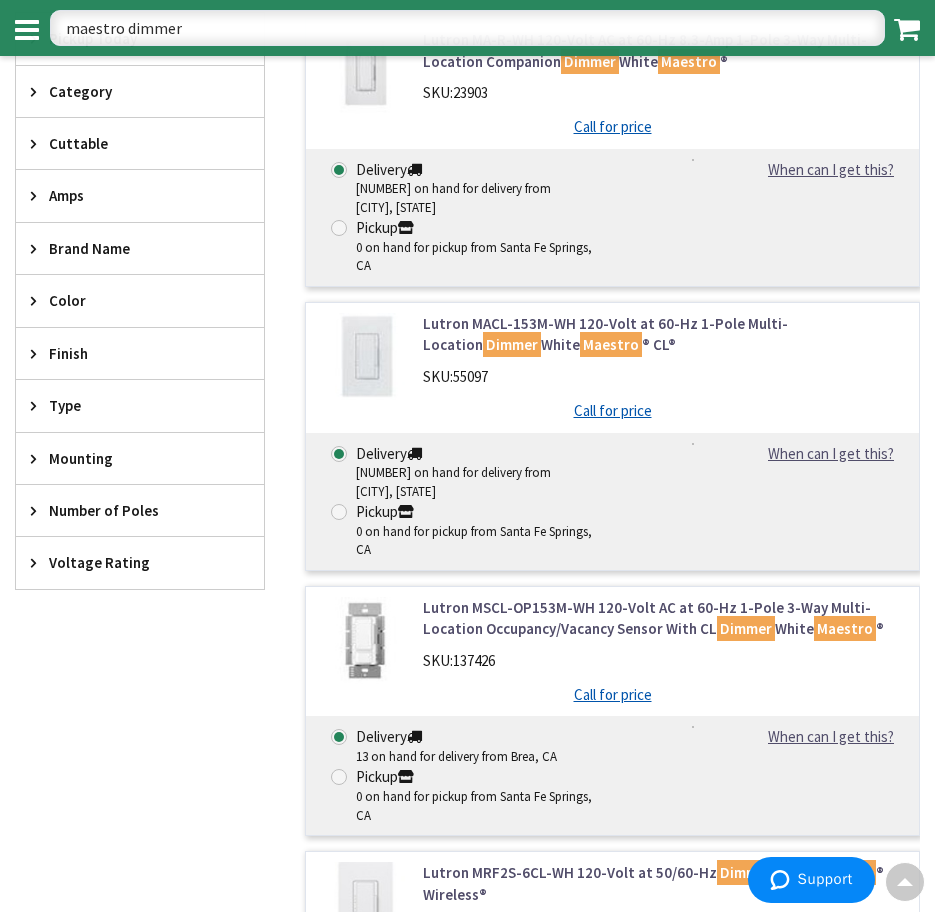 scroll, scrollTop: 0, scrollLeft: 0, axis: both 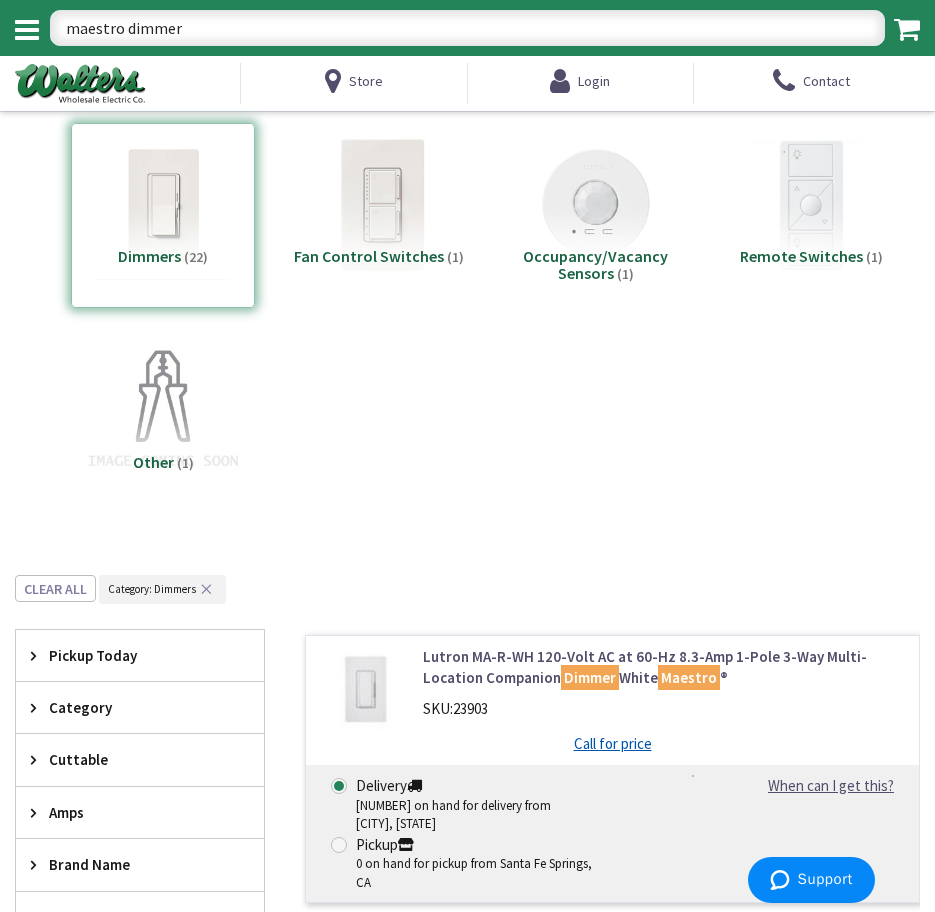 click on "maestro dimmer" at bounding box center [467, 28] 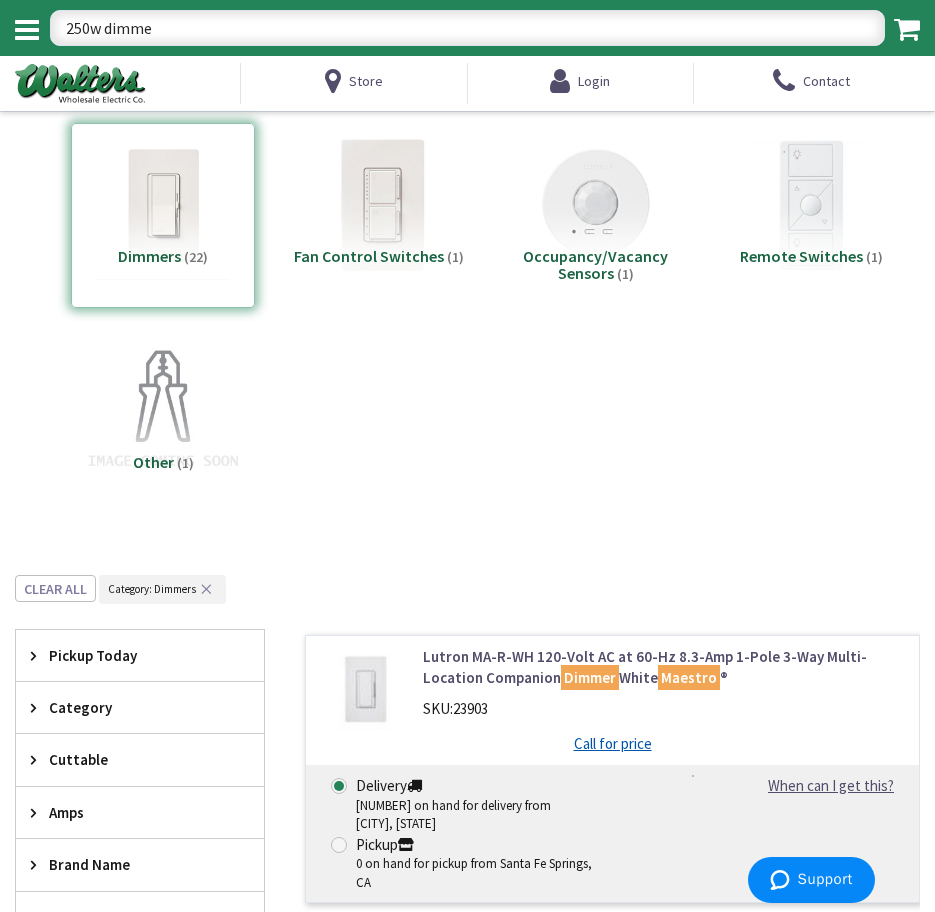 type on "250w dimmer" 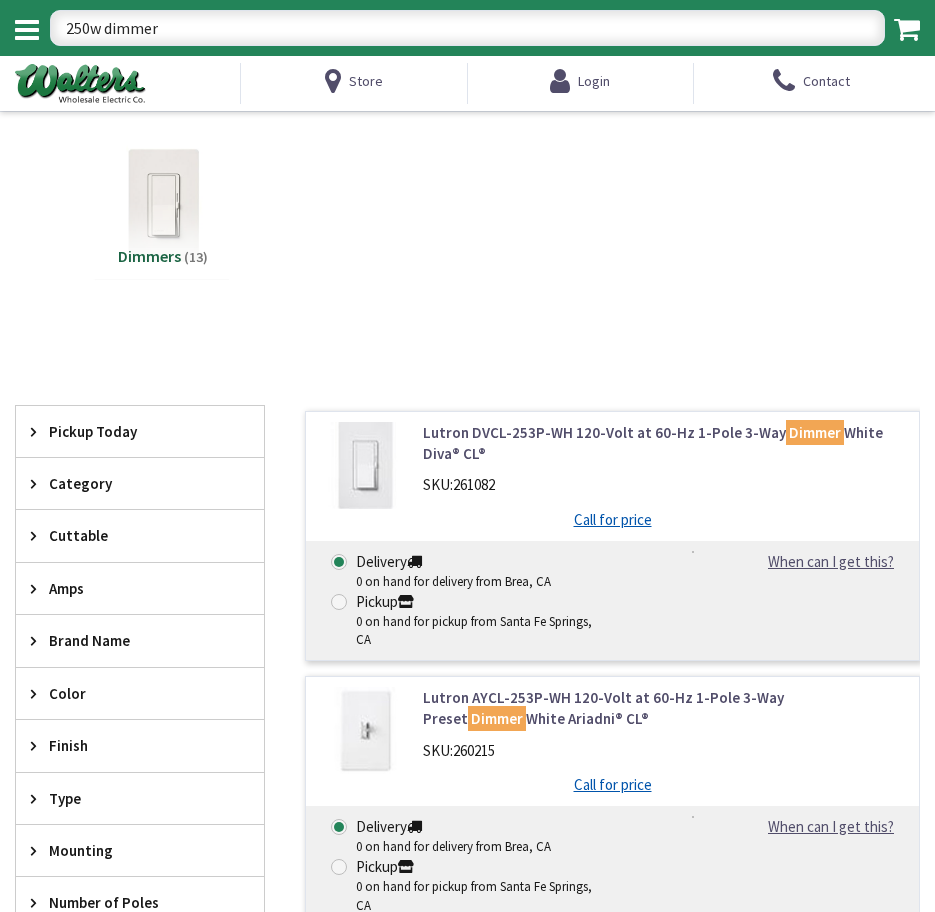scroll, scrollTop: 0, scrollLeft: 0, axis: both 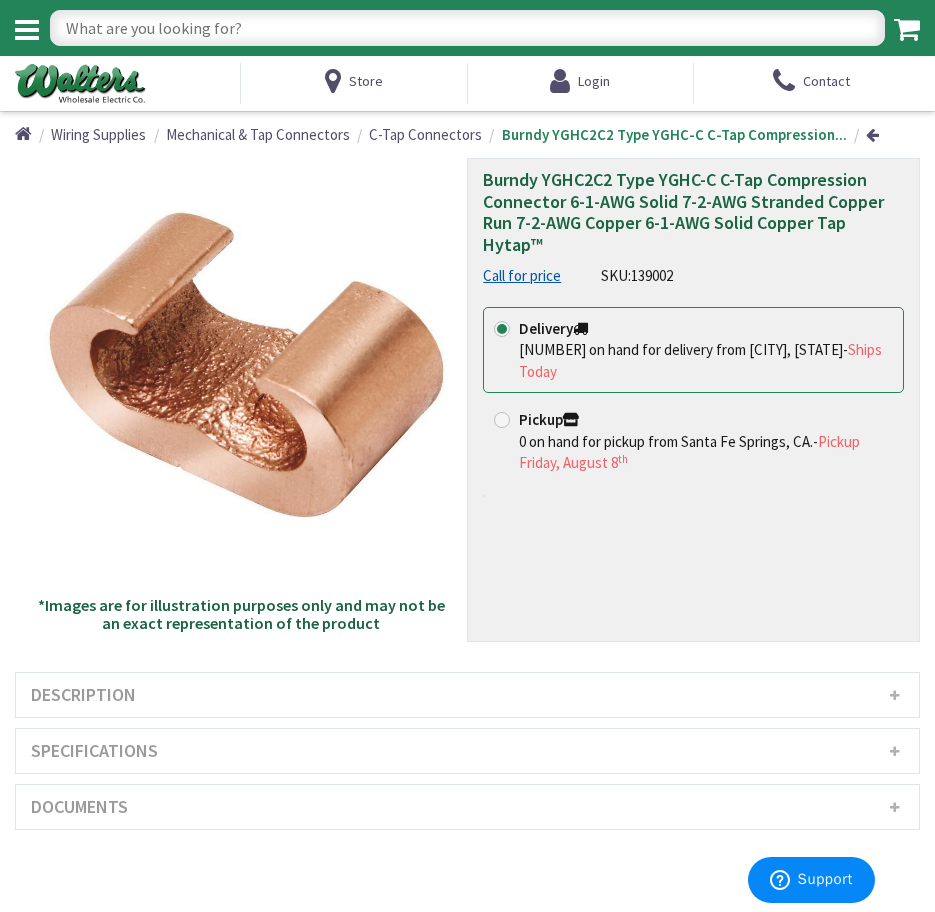 click on "Back
*Images are for illustration purposes only and may not be an exact representation of the product
Burndy YGHC2C2 Type YGHC-C C-Tap Compression Connector 6-1-AWG Solid 7-2-AWG Stranded Copper Run 7-2-AWG Copper 6-1-AWG Solid Copper Tap Hytap™
Call for price
SKU:                 139002" at bounding box center (467, 619) 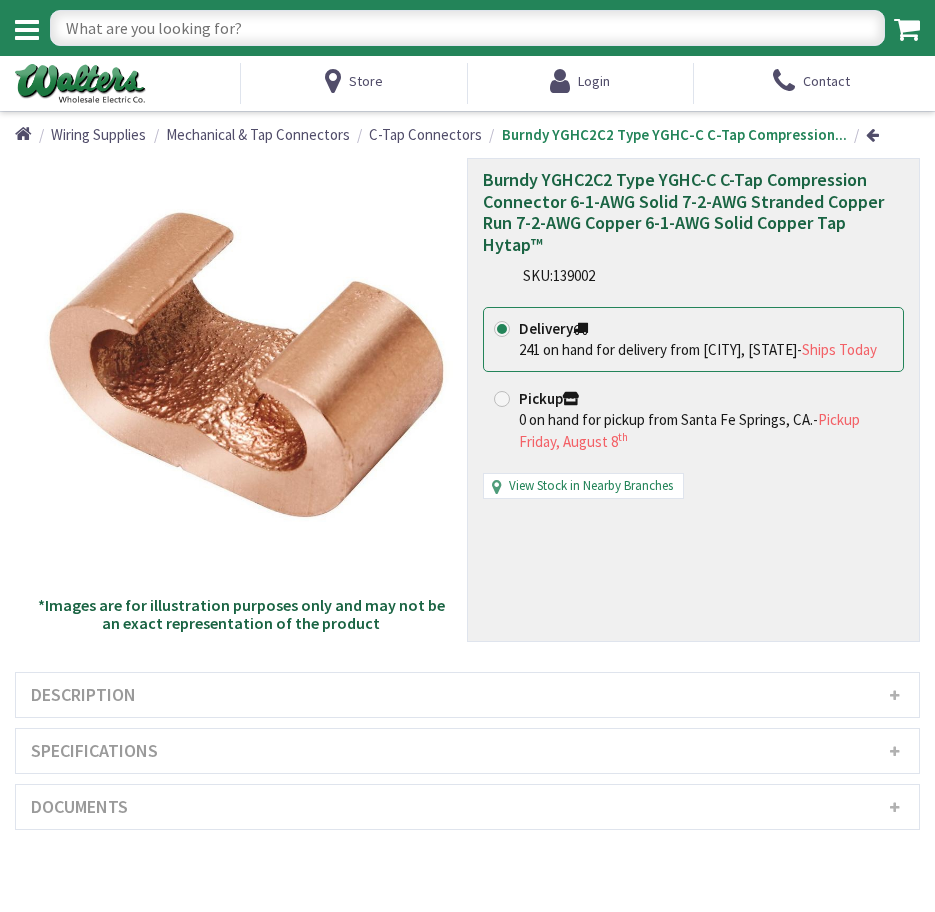 scroll, scrollTop: 0, scrollLeft: 0, axis: both 